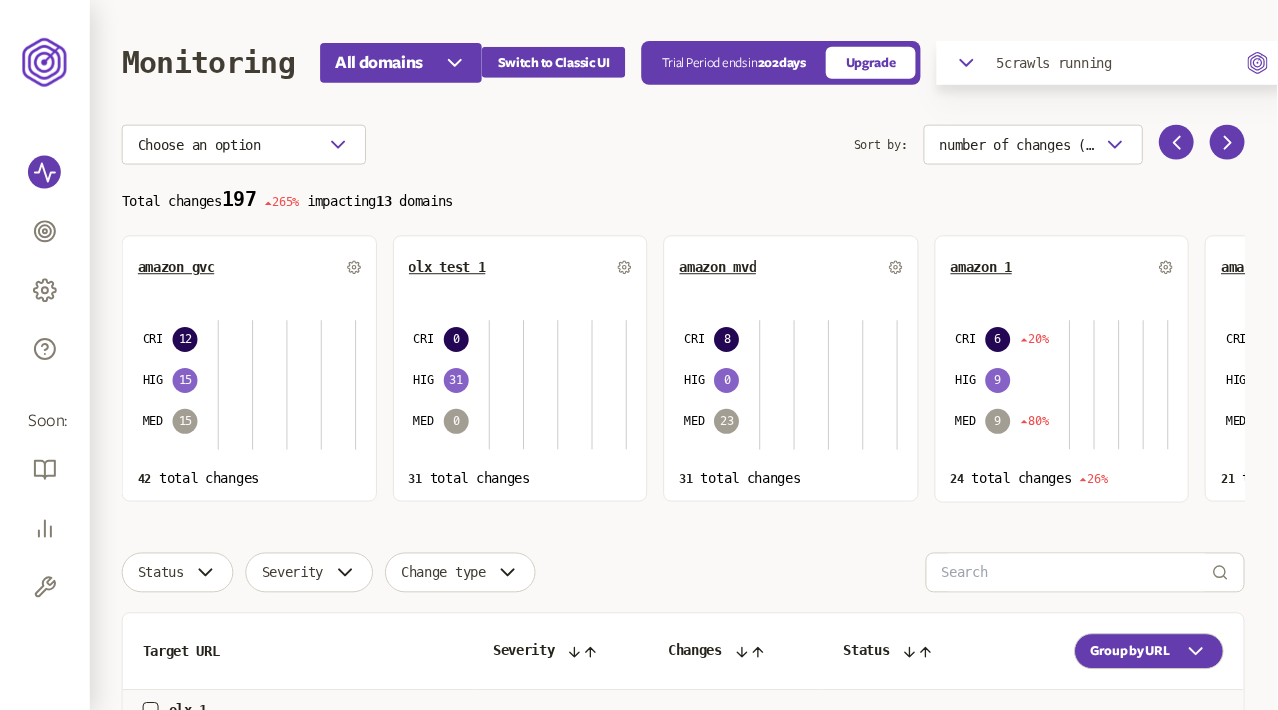 scroll, scrollTop: 0, scrollLeft: 0, axis: both 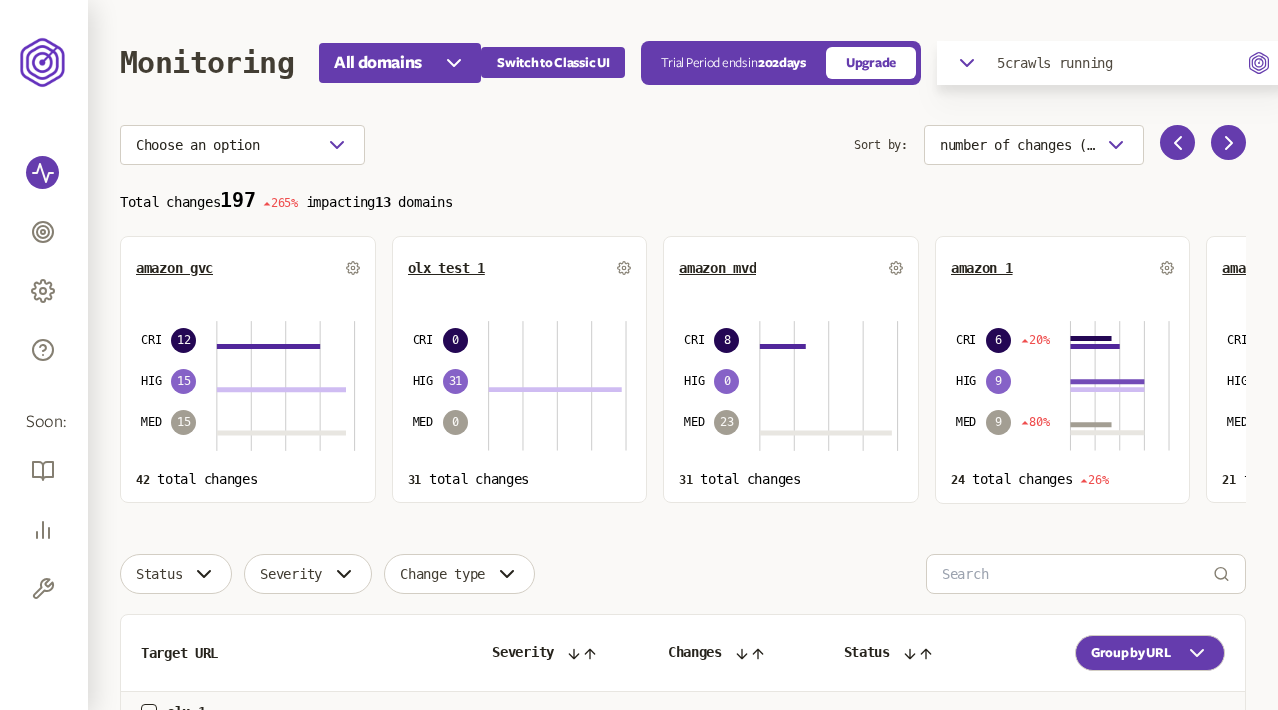 click 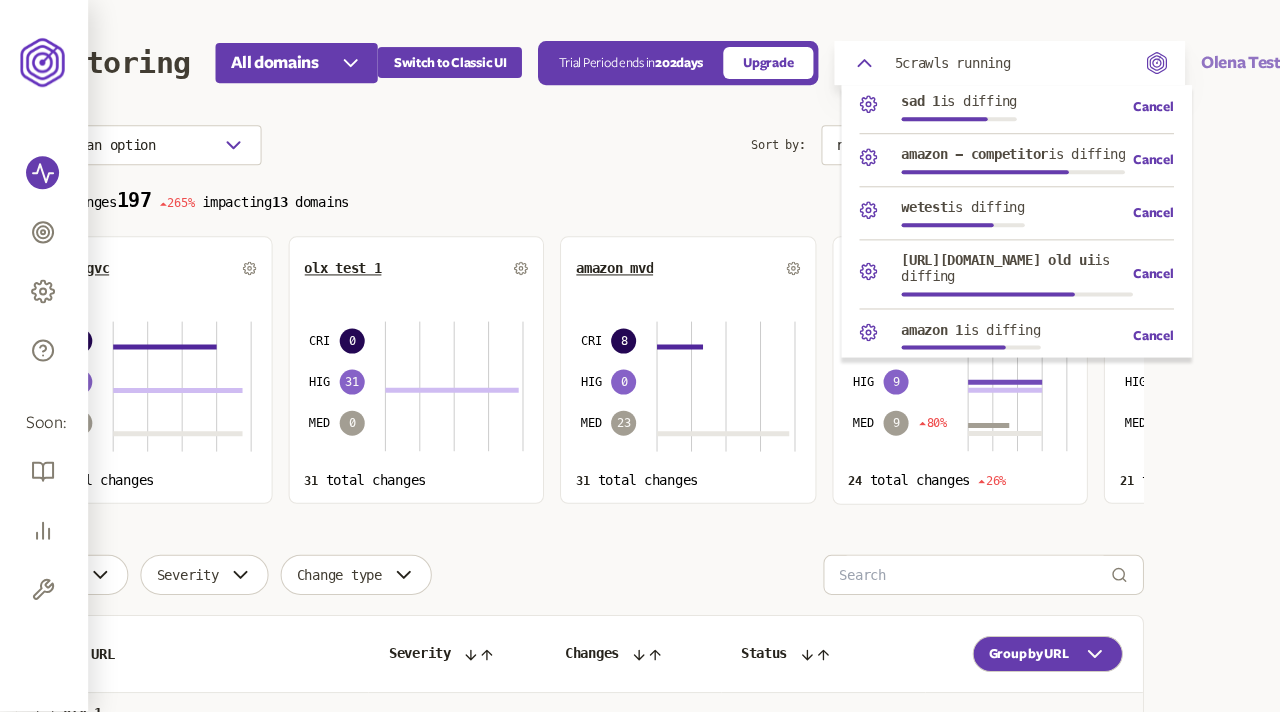 scroll, scrollTop: 0, scrollLeft: 109, axis: horizontal 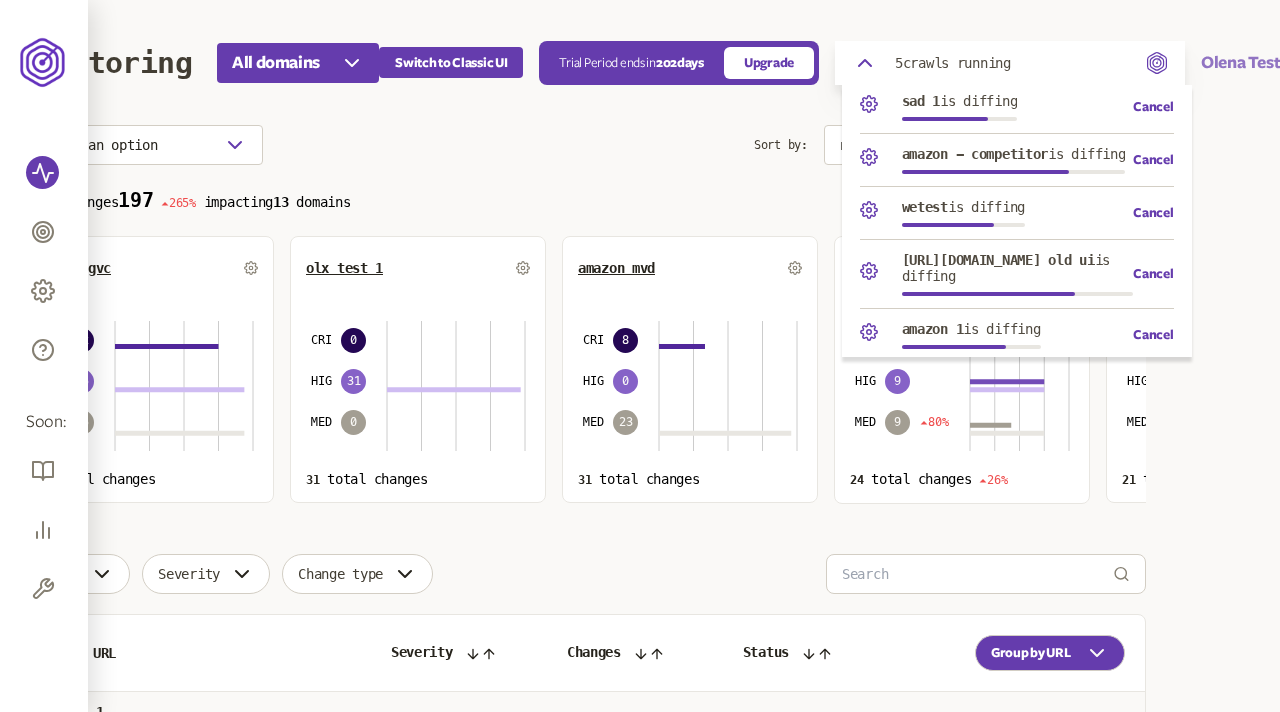 click on "Olena Test" at bounding box center (1240, 63) 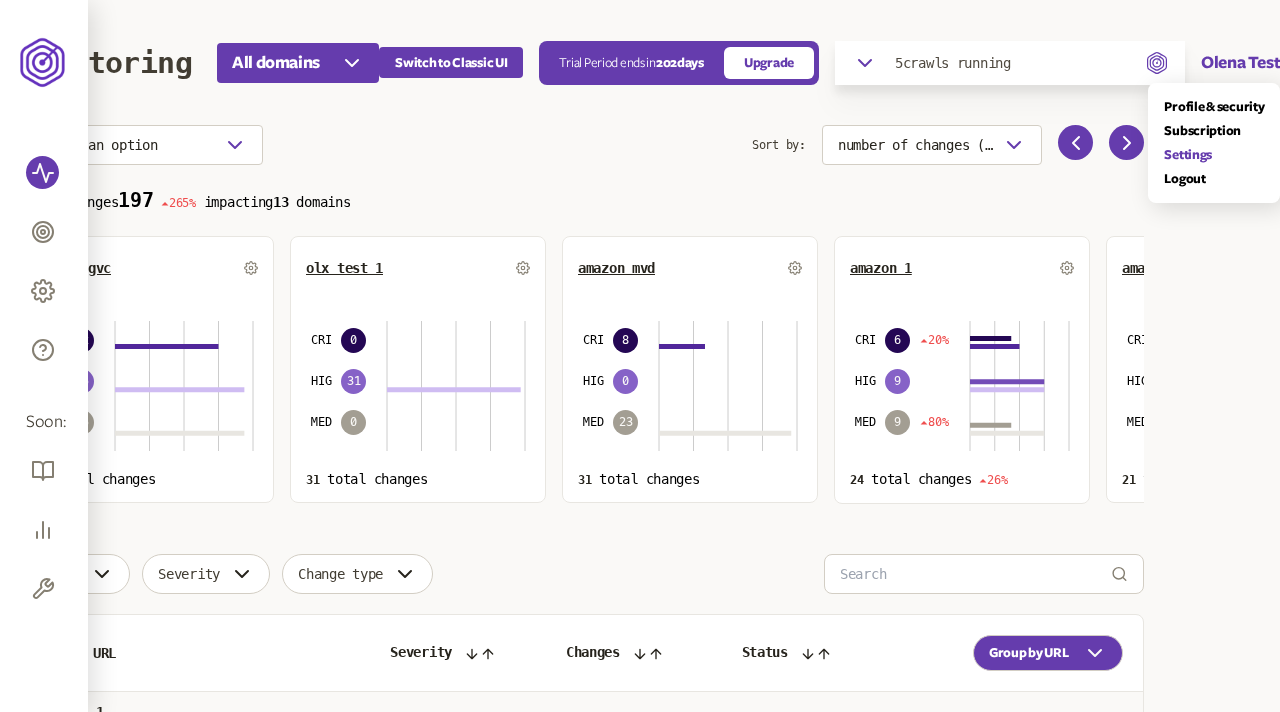 click on "Settings" at bounding box center [1214, 155] 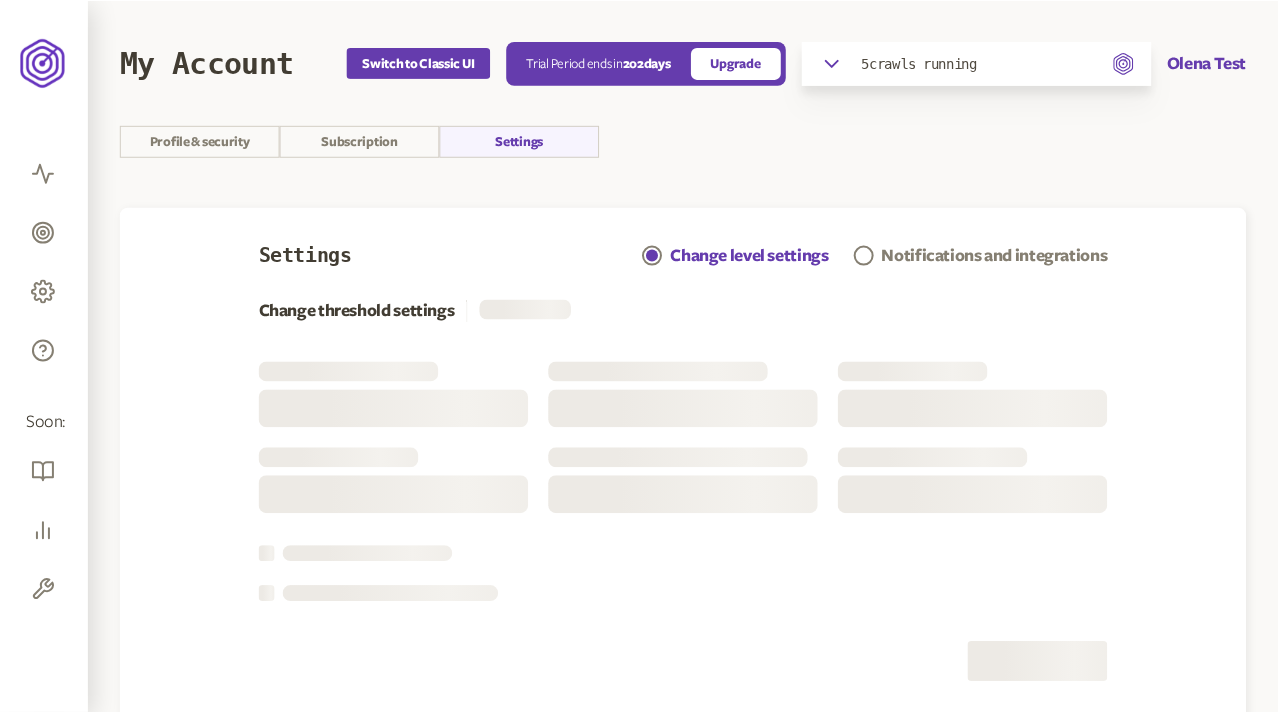 scroll, scrollTop: 0, scrollLeft: 0, axis: both 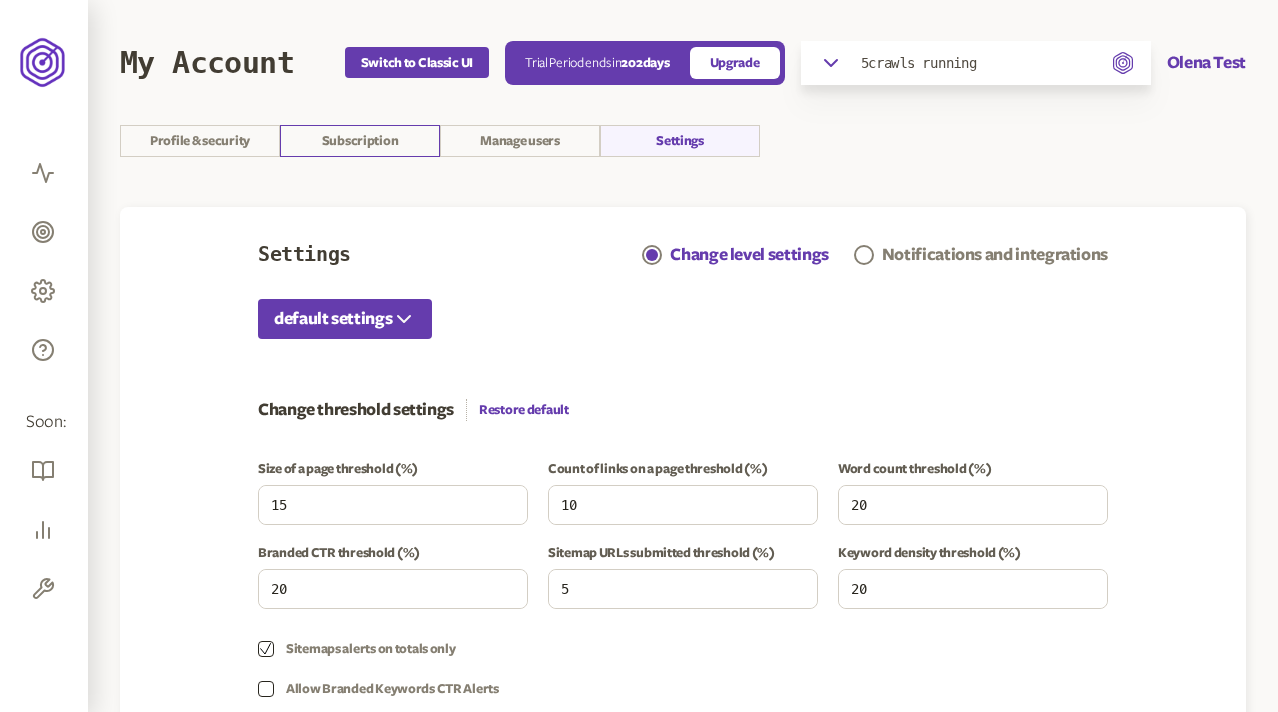click on "Subscription" at bounding box center (360, 141) 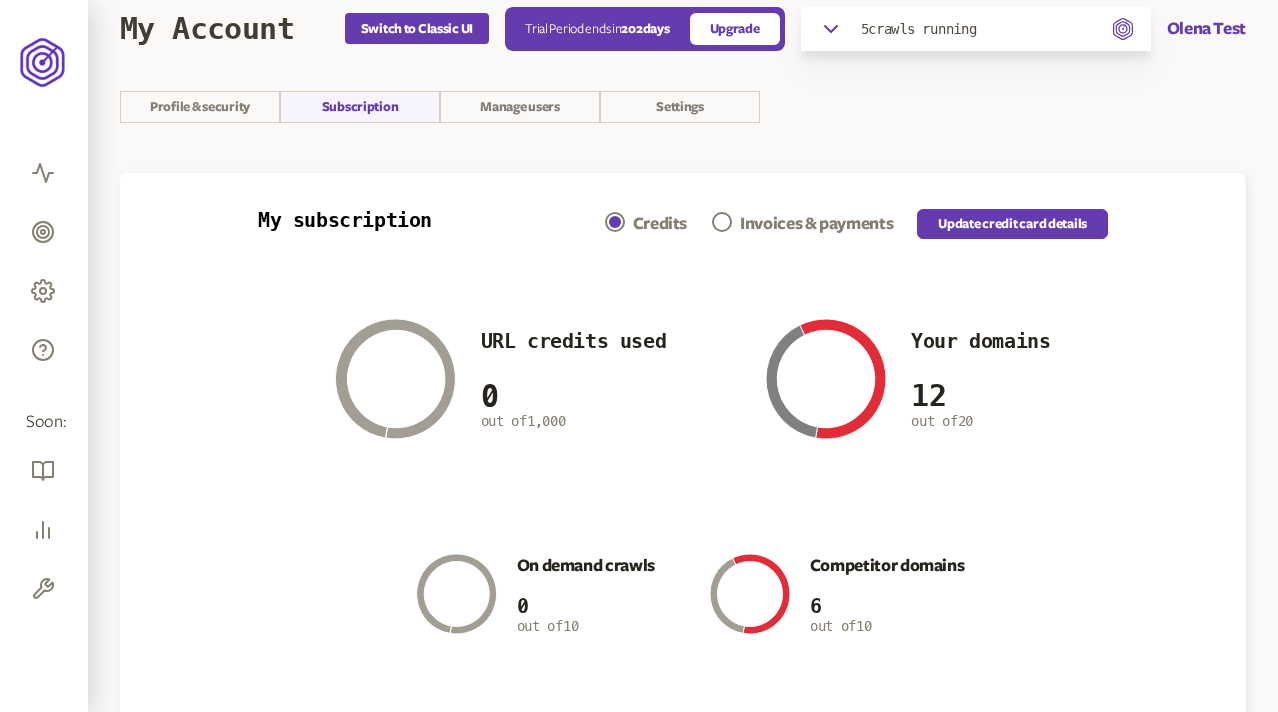 scroll, scrollTop: 53, scrollLeft: 0, axis: vertical 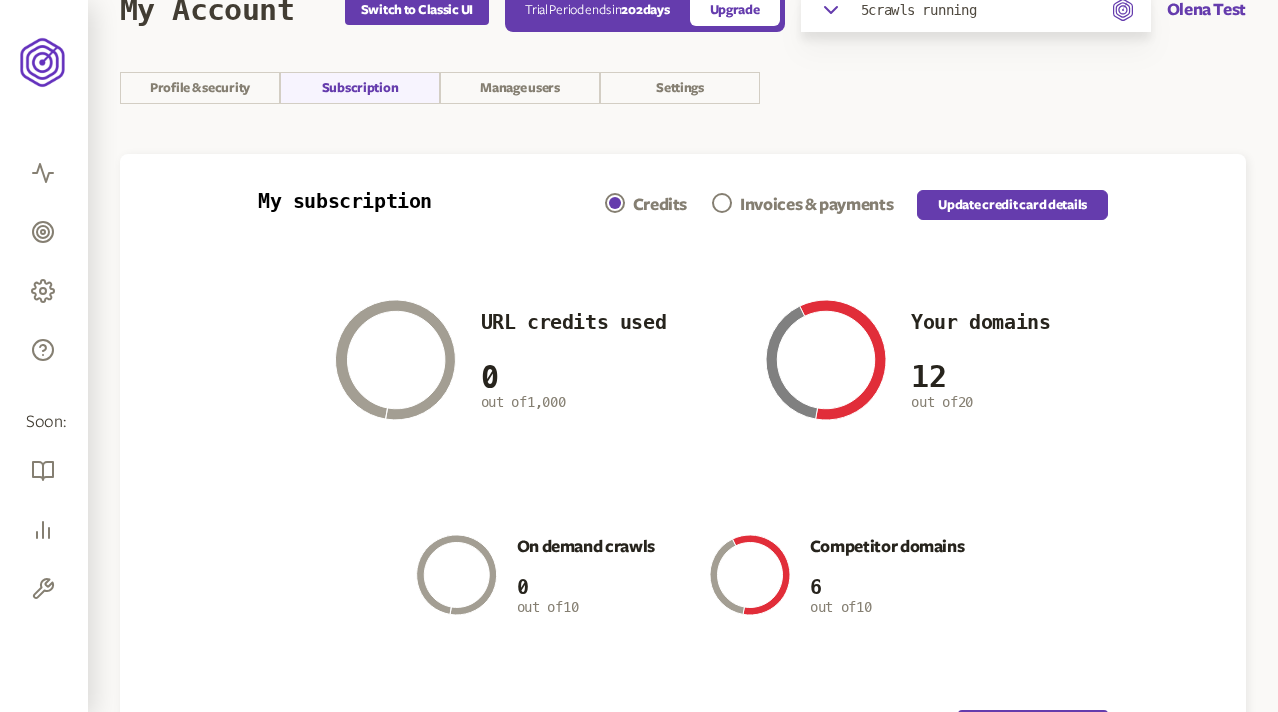 click on "My Account Switch to Classic UI Trial Period ends in  202  days Upgrade 5  crawls running .radar-loader-template_svg__cls-1{fill:#653cad} Olena Test Profile & security Subscription Manage users Settings My subscription Credits Invoices & payments Update credit card details URL credits used 0  out of  1,000 Your domains 12  out of  20 On demand crawls 0  out of  10 Competitor domains 6  out of  10 Trial period ends   2026-02-04 Update: 1st day of every month Archive days:   0 days Crawls per week:   168 Audit types: Fetched Competitor Staging Fetched vs rendered Rendered vs rendered Mobile Mobile vs Desktop Mobile rendered vs rendered Googlebot vs Chrome Modify plan Delete account" at bounding box center [683, 502] 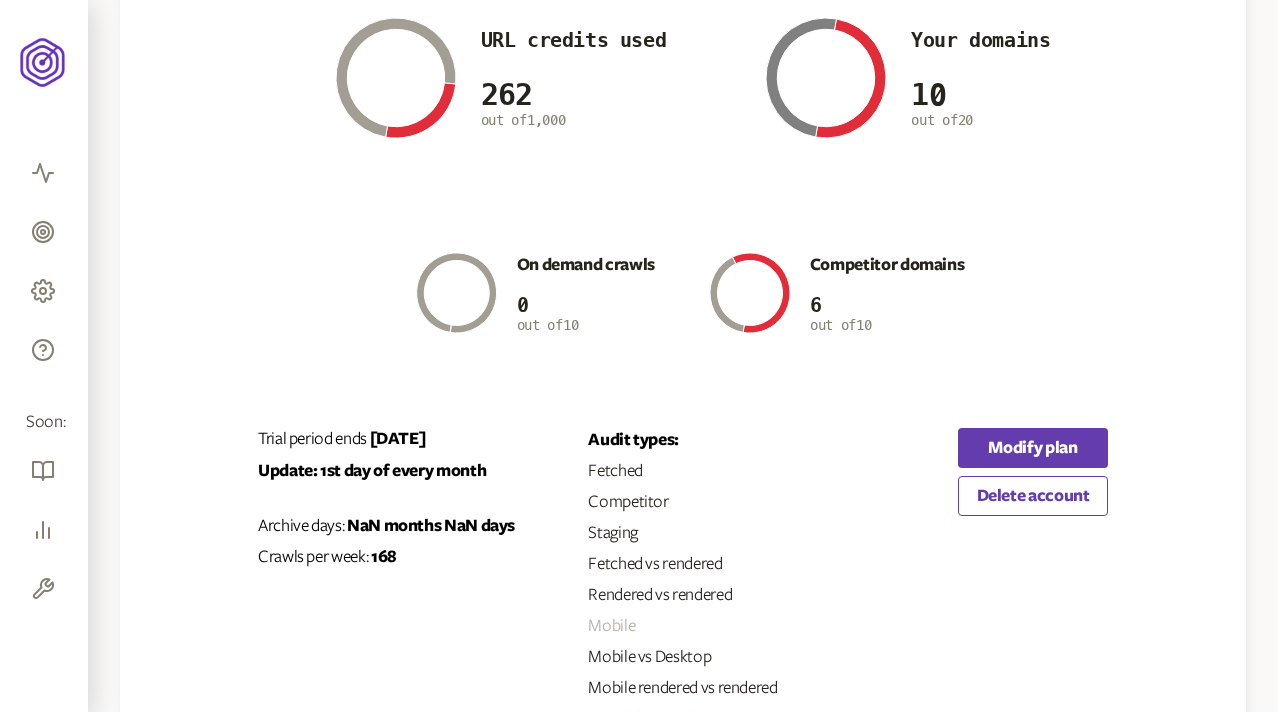 scroll, scrollTop: 396, scrollLeft: 0, axis: vertical 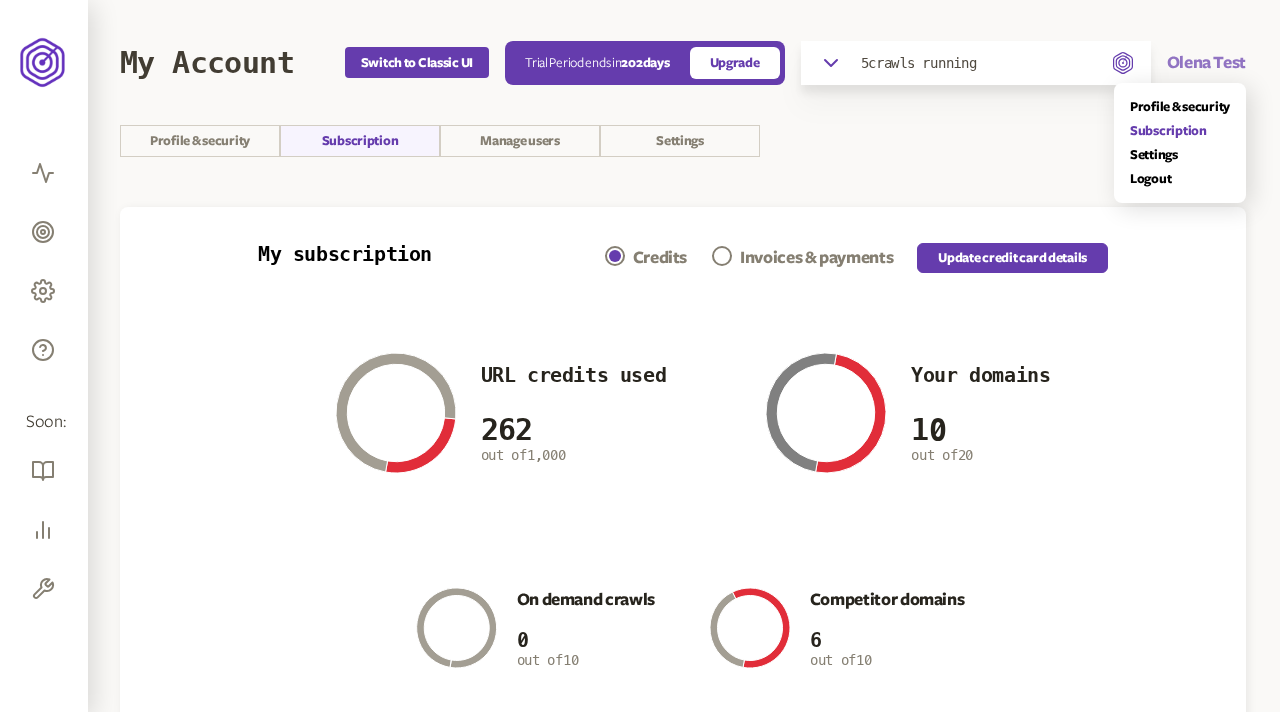 click on "Olena Test" at bounding box center [1206, 63] 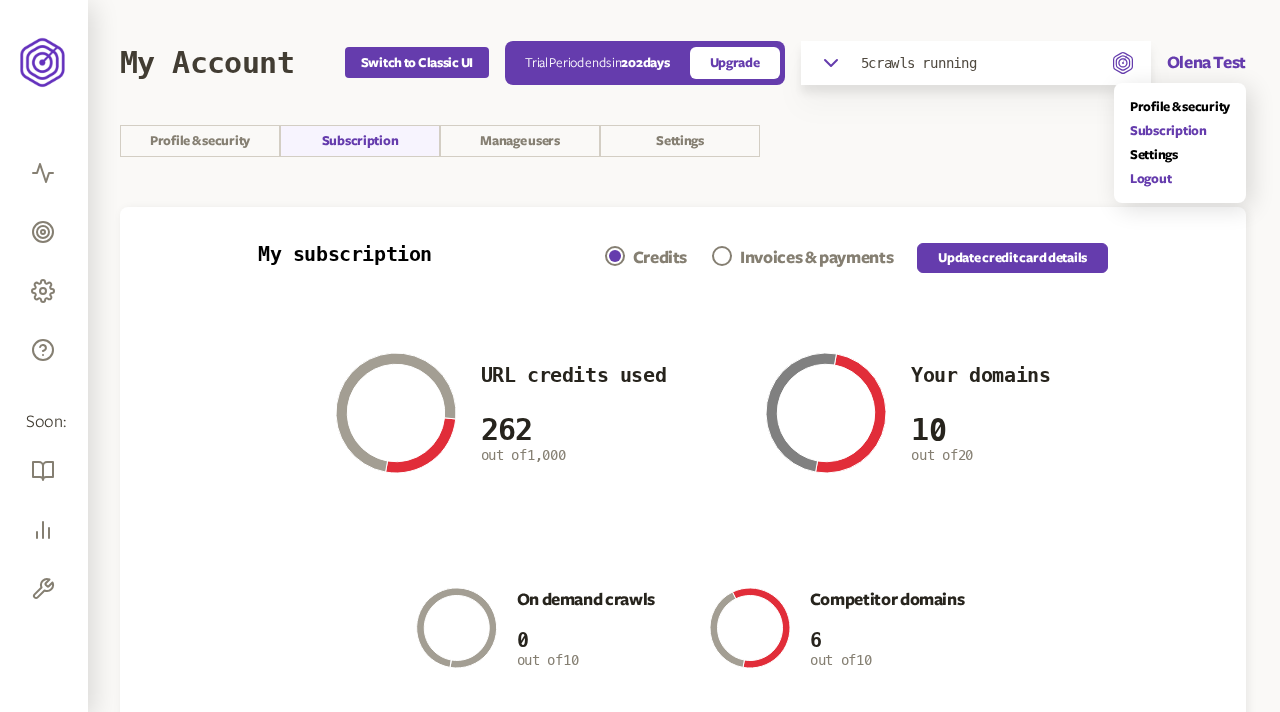 click on "Logout" at bounding box center [1180, 179] 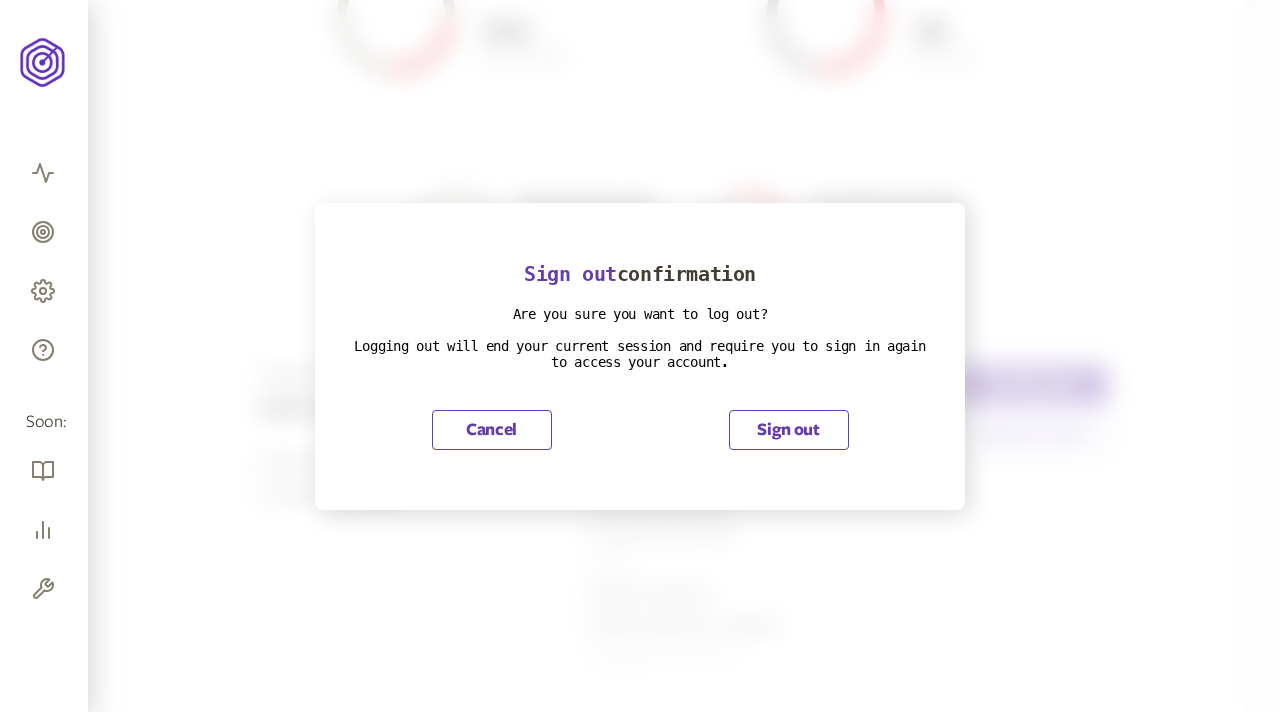 click on "Sign out" at bounding box center [789, 430] 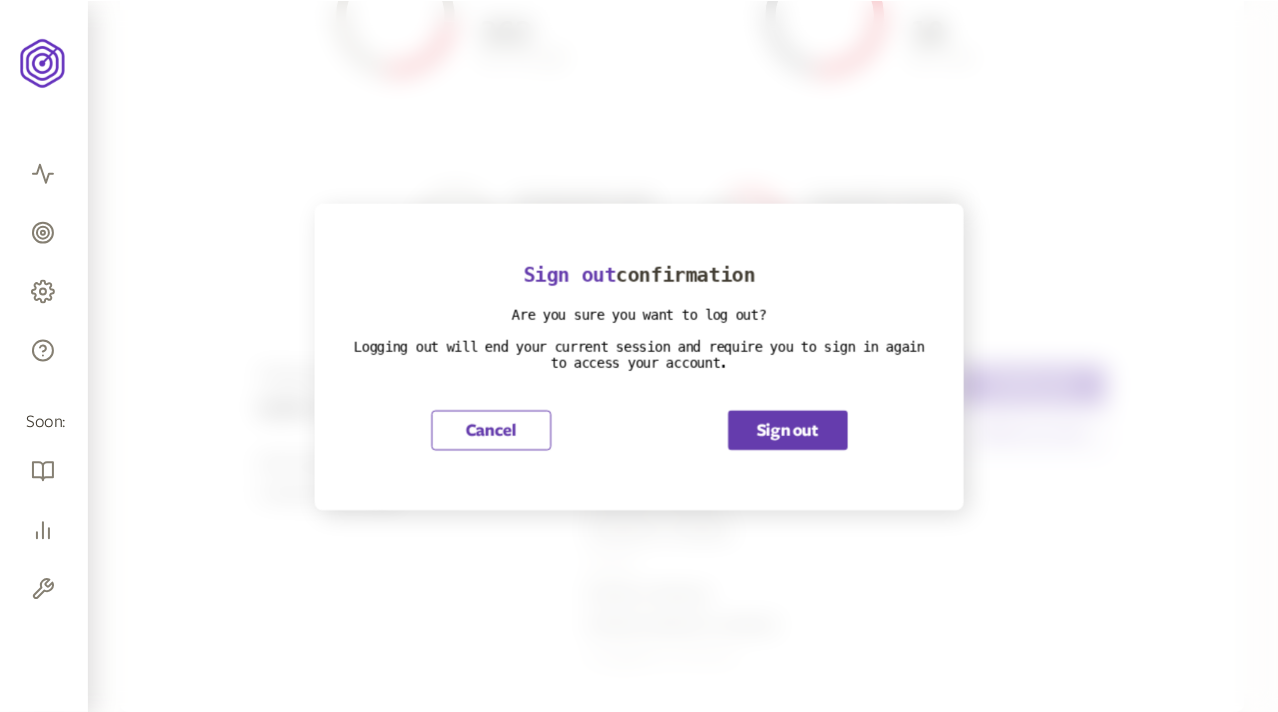 scroll, scrollTop: 43, scrollLeft: 0, axis: vertical 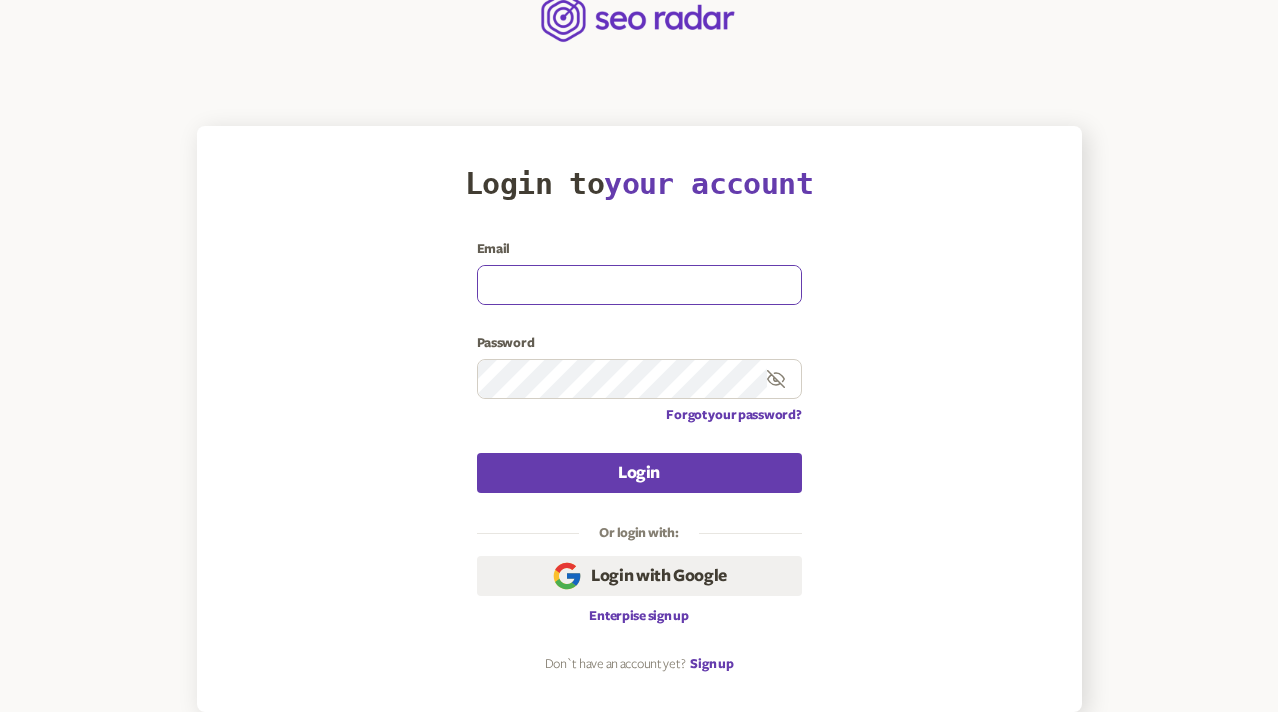 type on "olena.niemova@agilefuel.com" 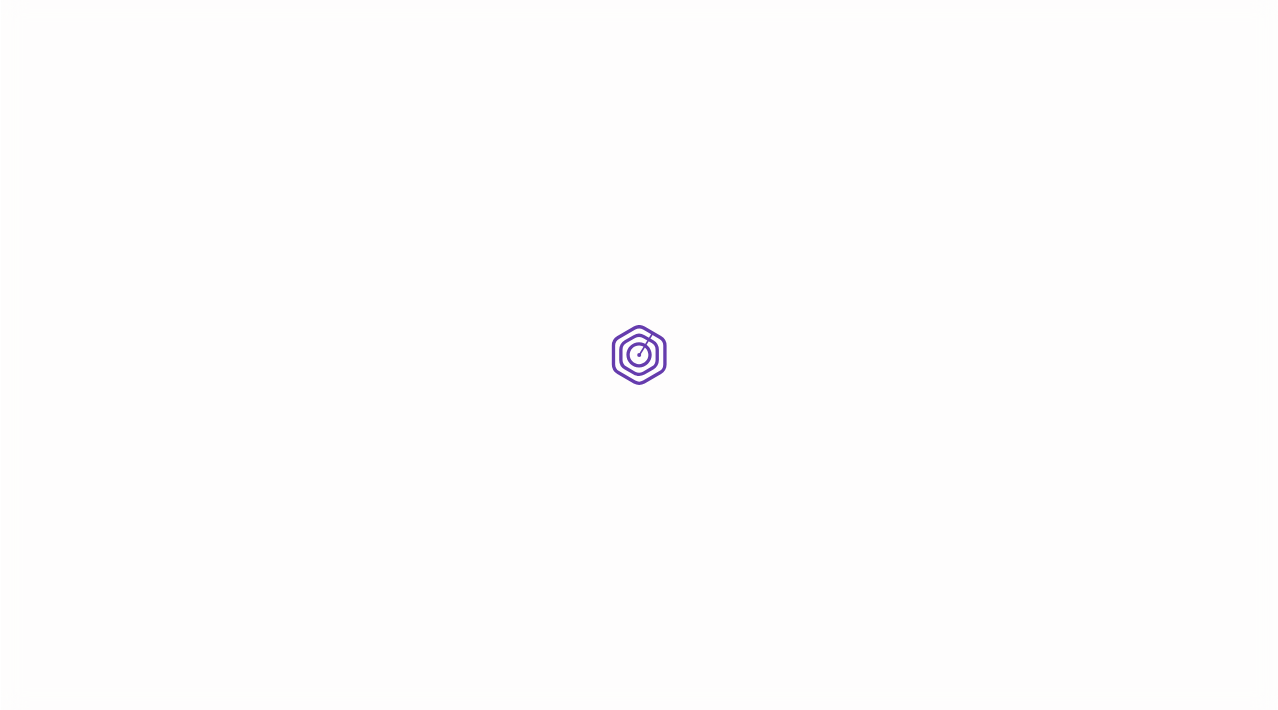 scroll, scrollTop: 0, scrollLeft: 0, axis: both 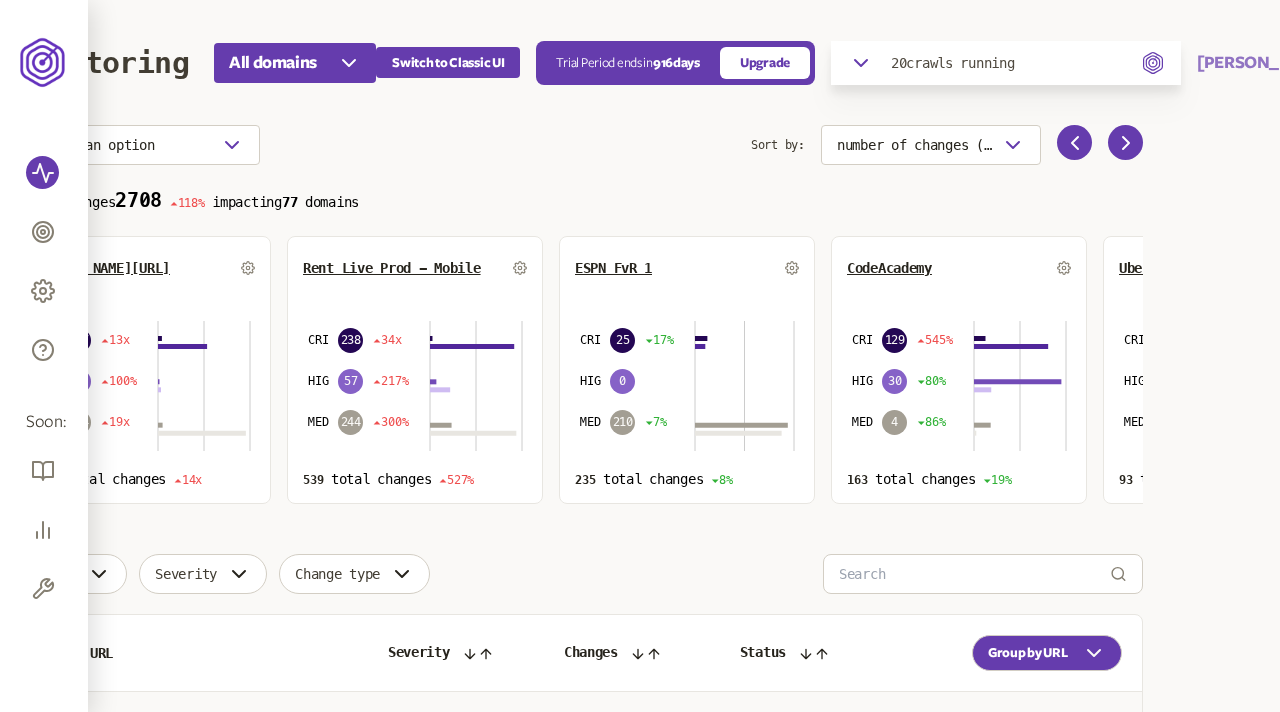 click on "Pruthviraj" at bounding box center (1265, 63) 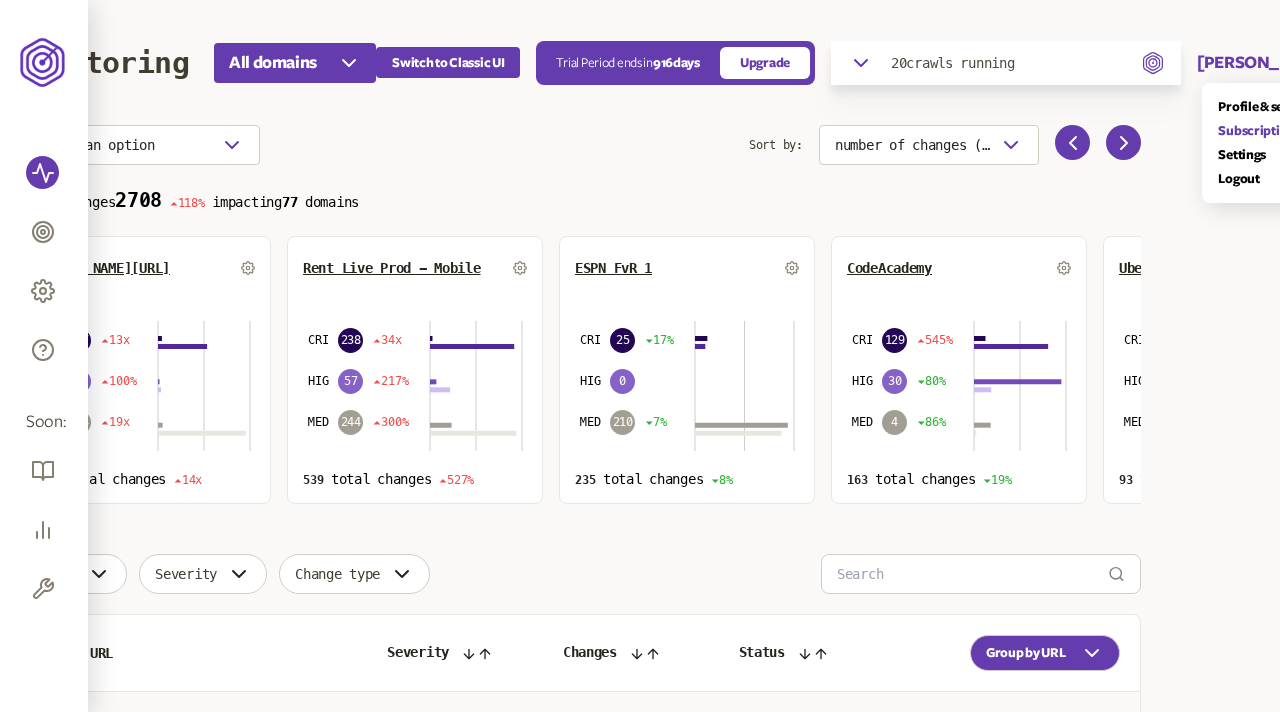 click on "Subscription" at bounding box center [1268, 131] 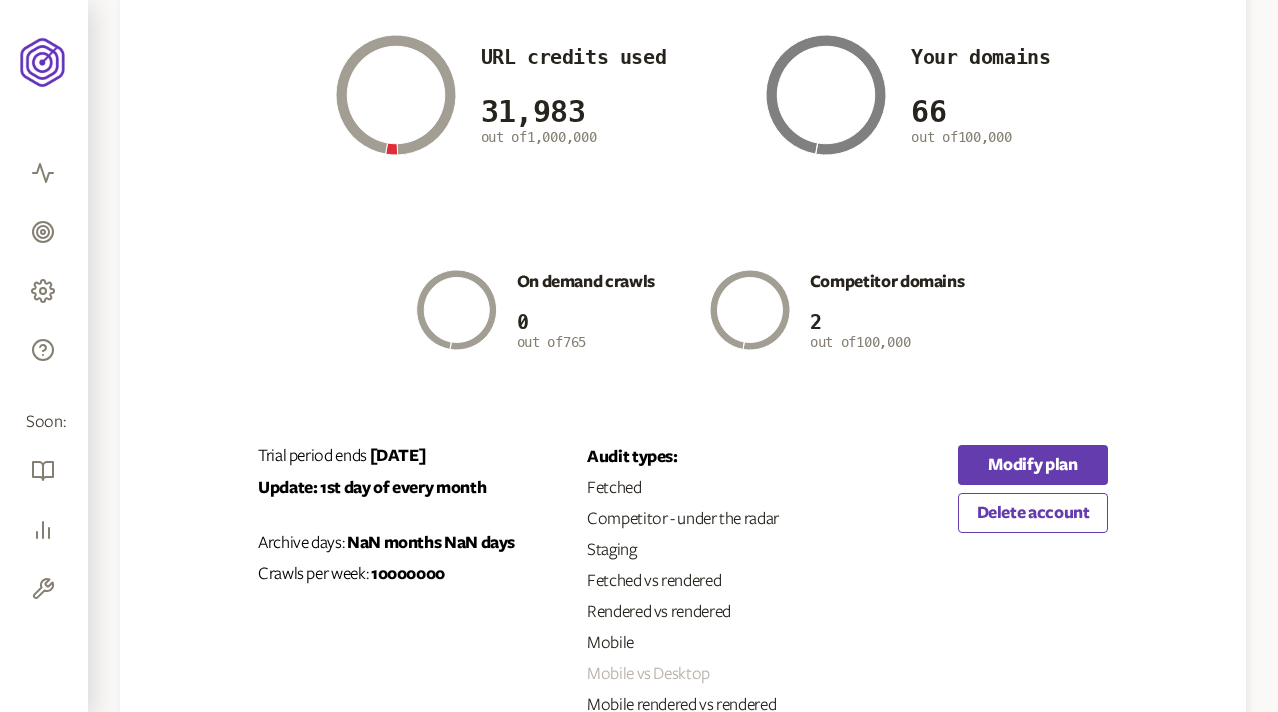 scroll, scrollTop: 291, scrollLeft: 0, axis: vertical 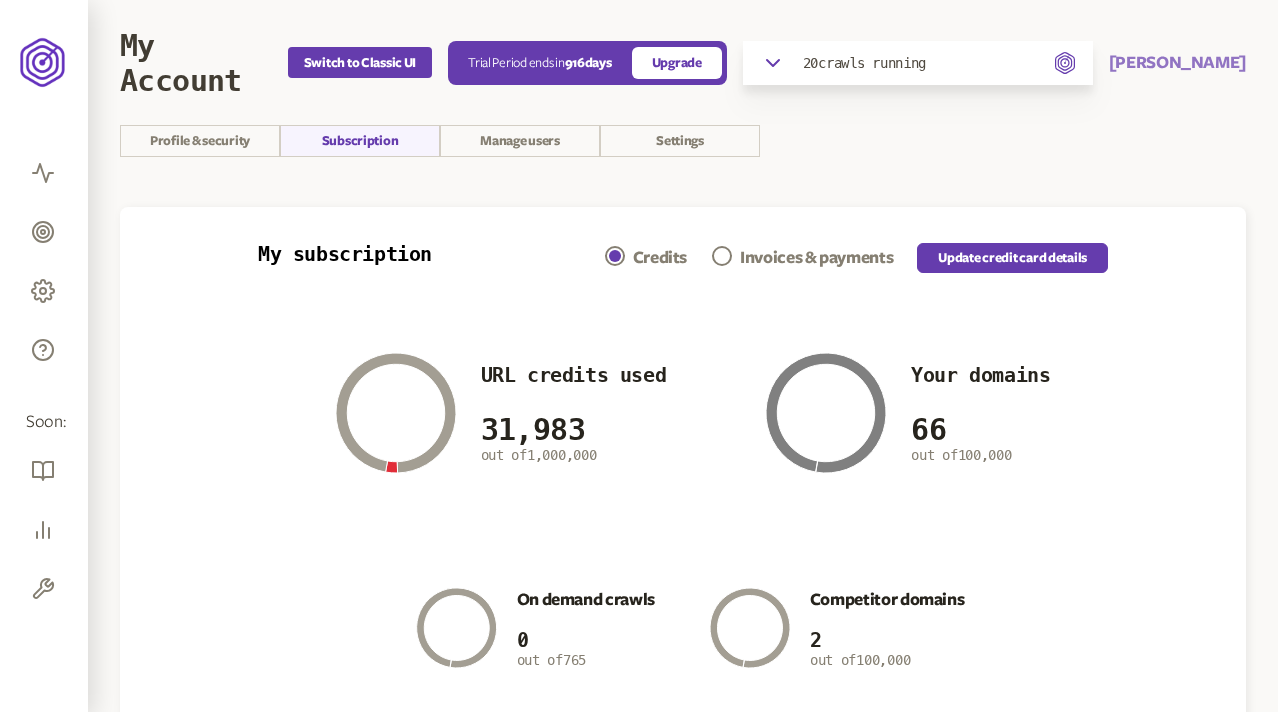 click on "[PERSON_NAME]" at bounding box center [1177, 63] 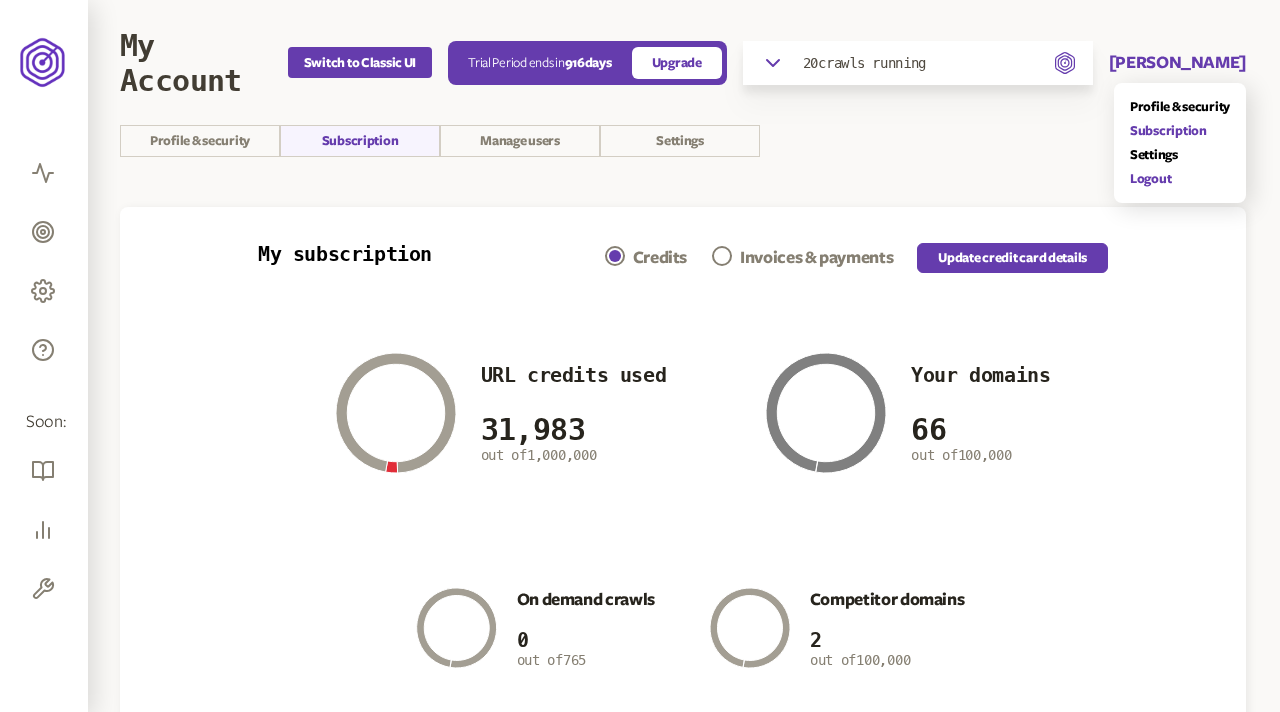click on "Logout" at bounding box center [1180, 179] 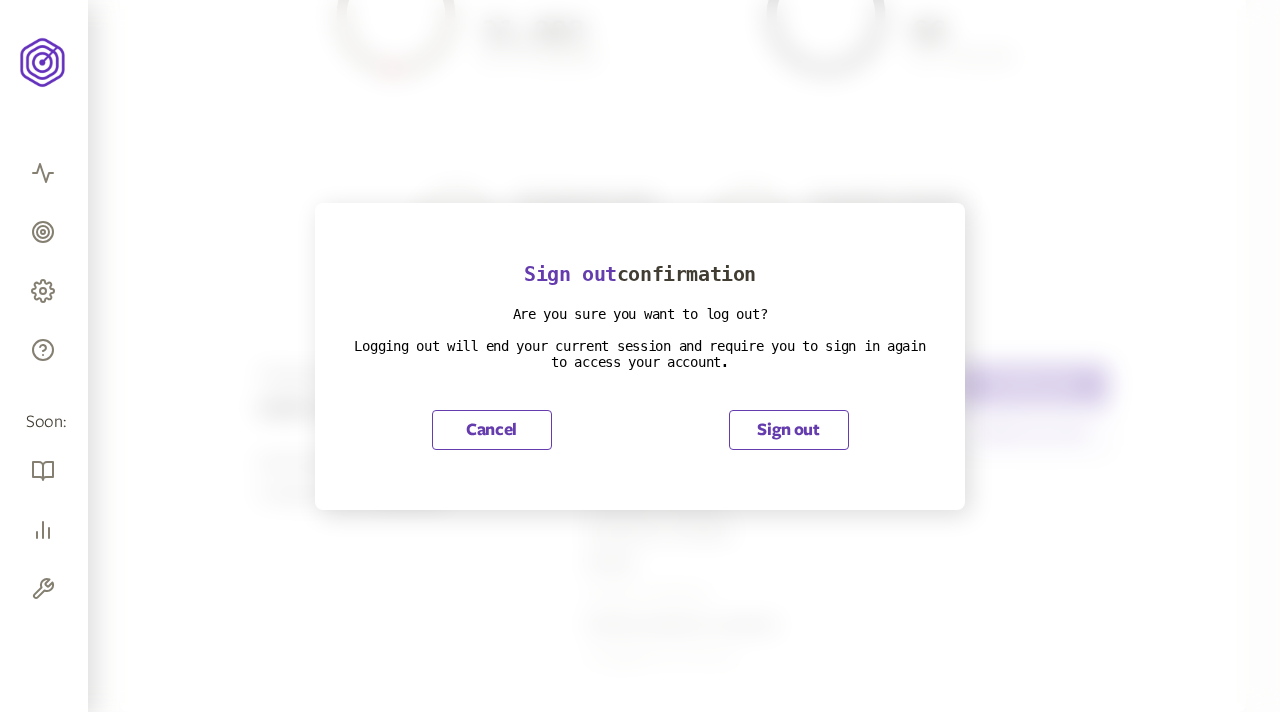 click on "Sign out" at bounding box center [789, 430] 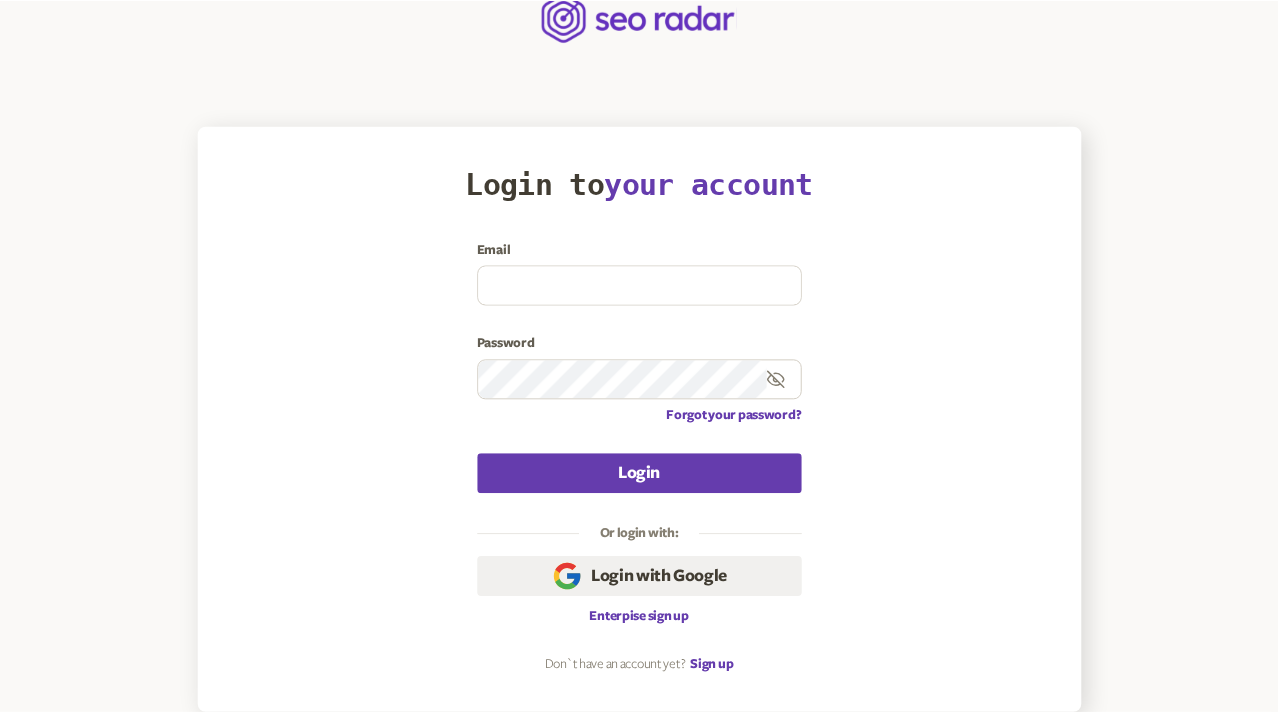 scroll, scrollTop: 43, scrollLeft: 0, axis: vertical 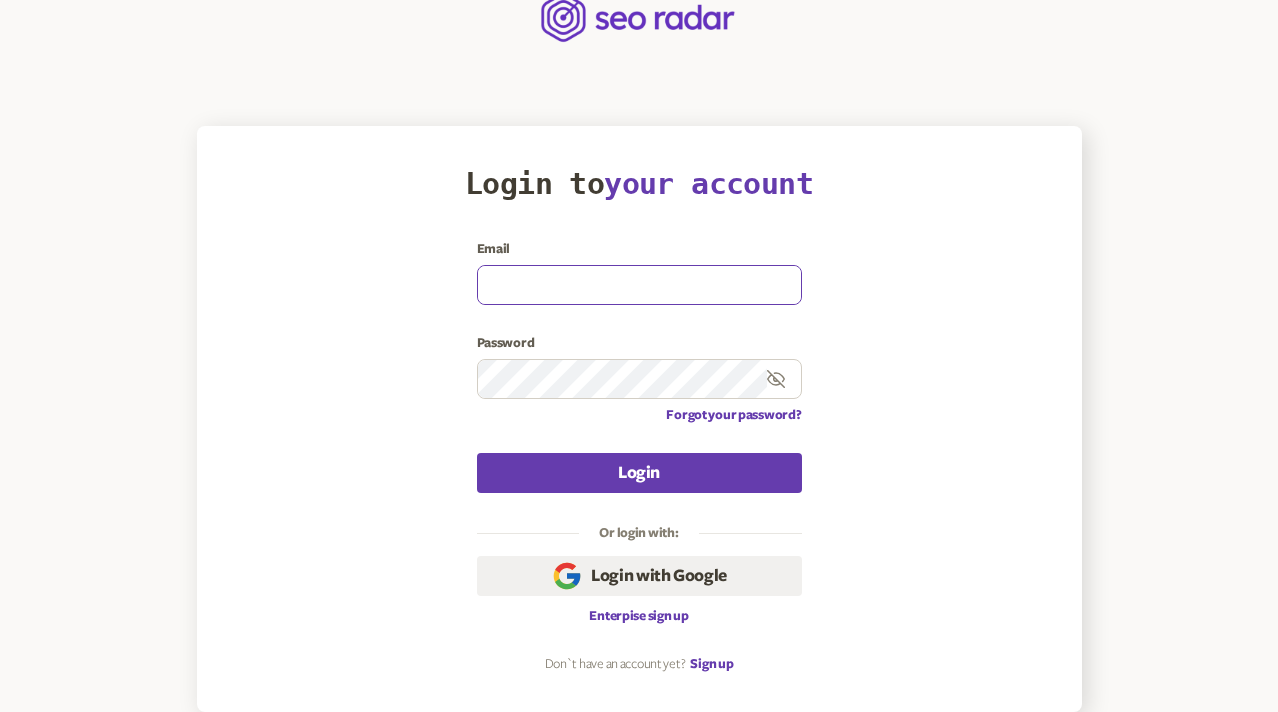type on "olena.niemova@agilefuel.com" 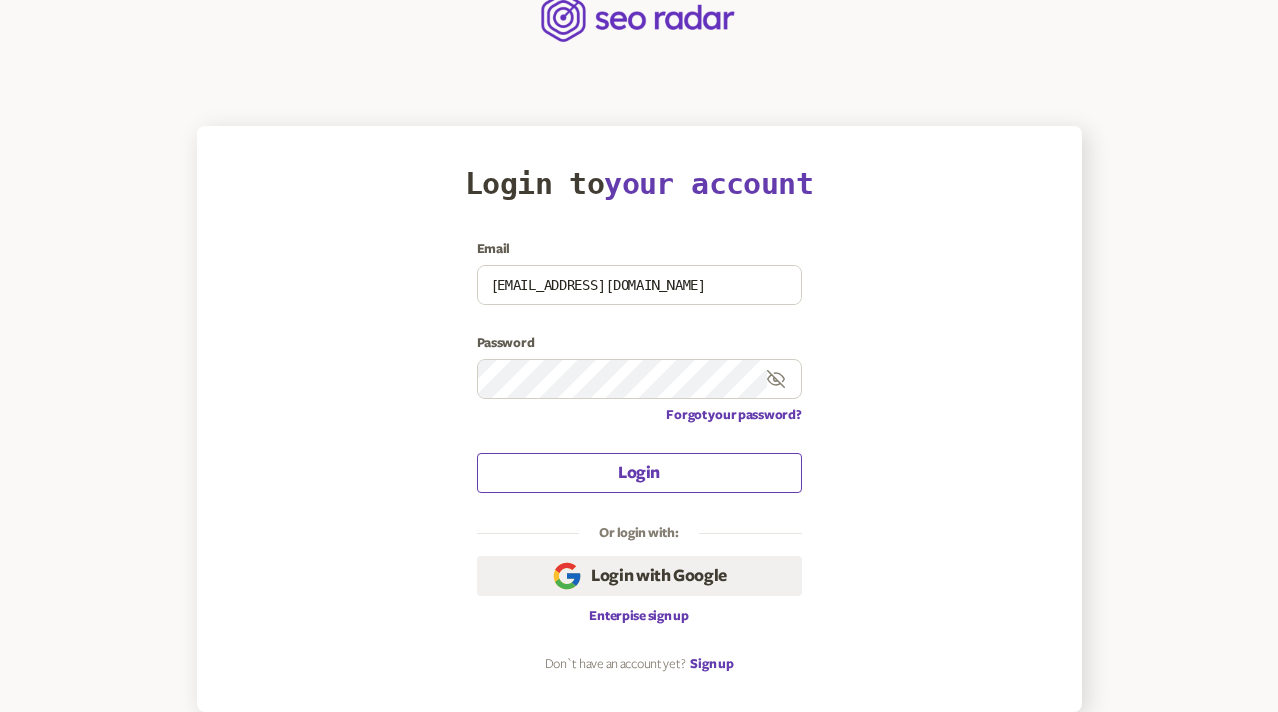 click on "Login" at bounding box center (639, 473) 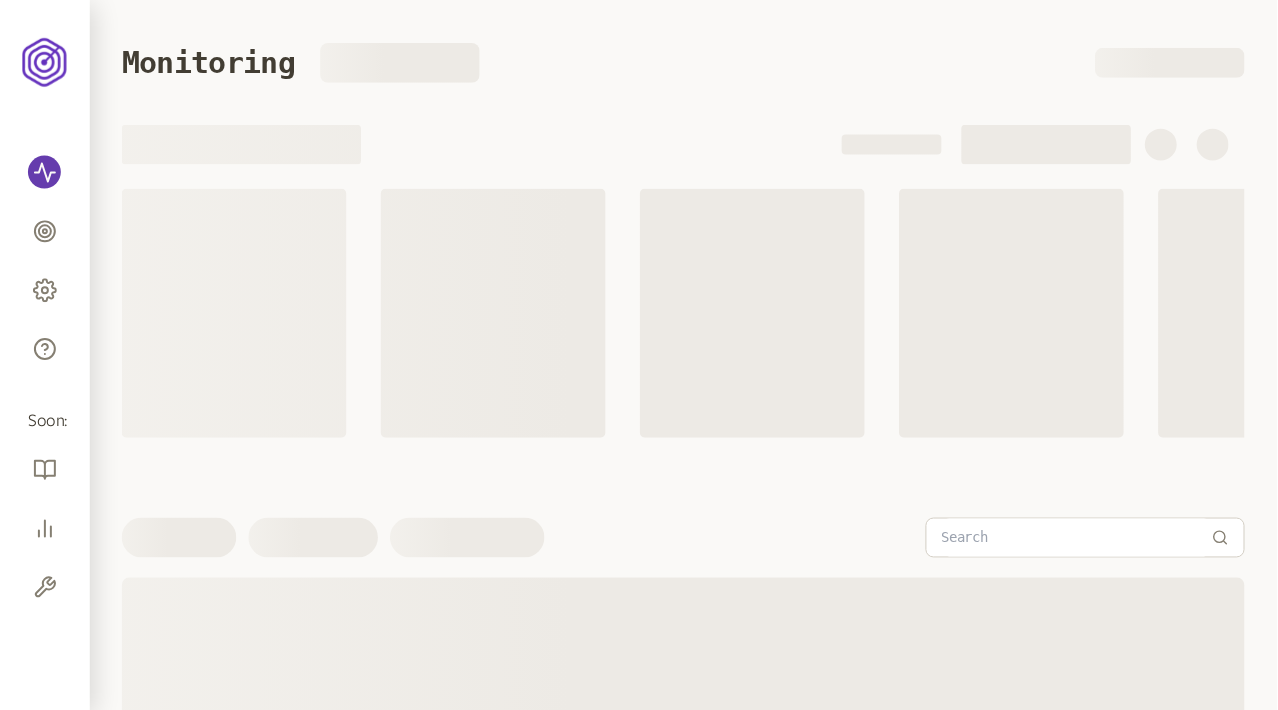 scroll, scrollTop: 0, scrollLeft: 0, axis: both 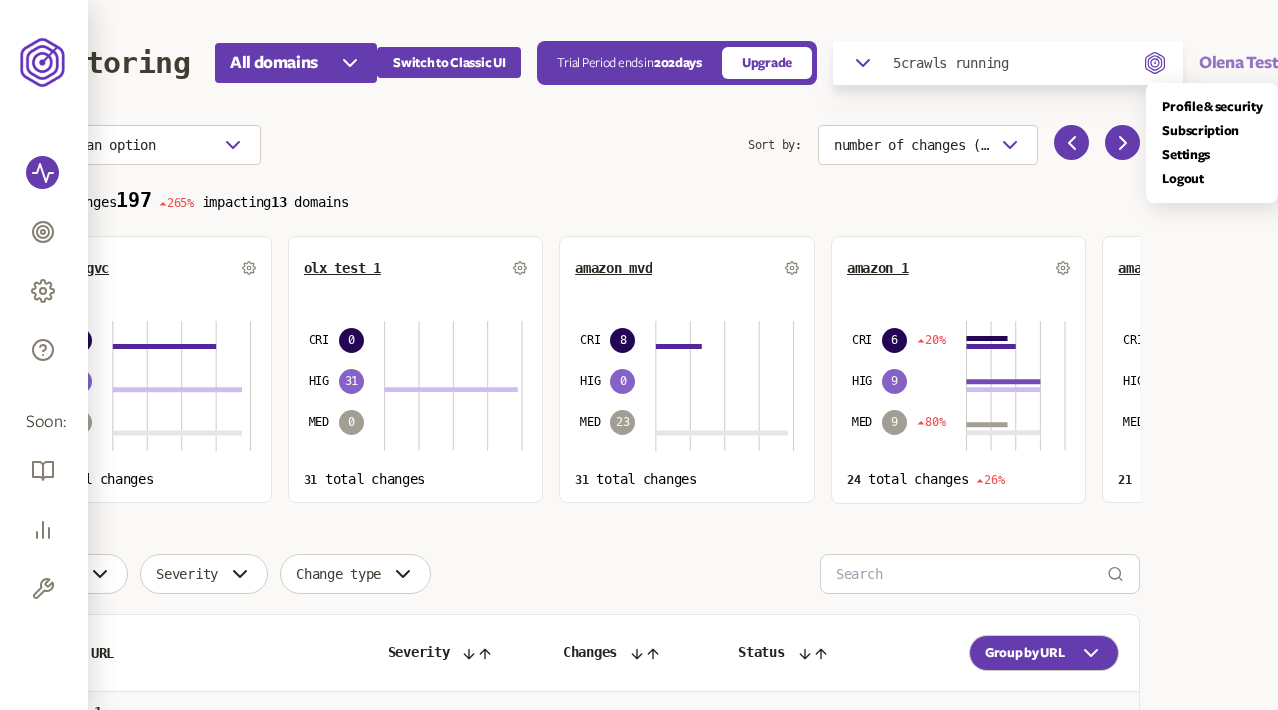 click on "Olena Test" at bounding box center (1238, 63) 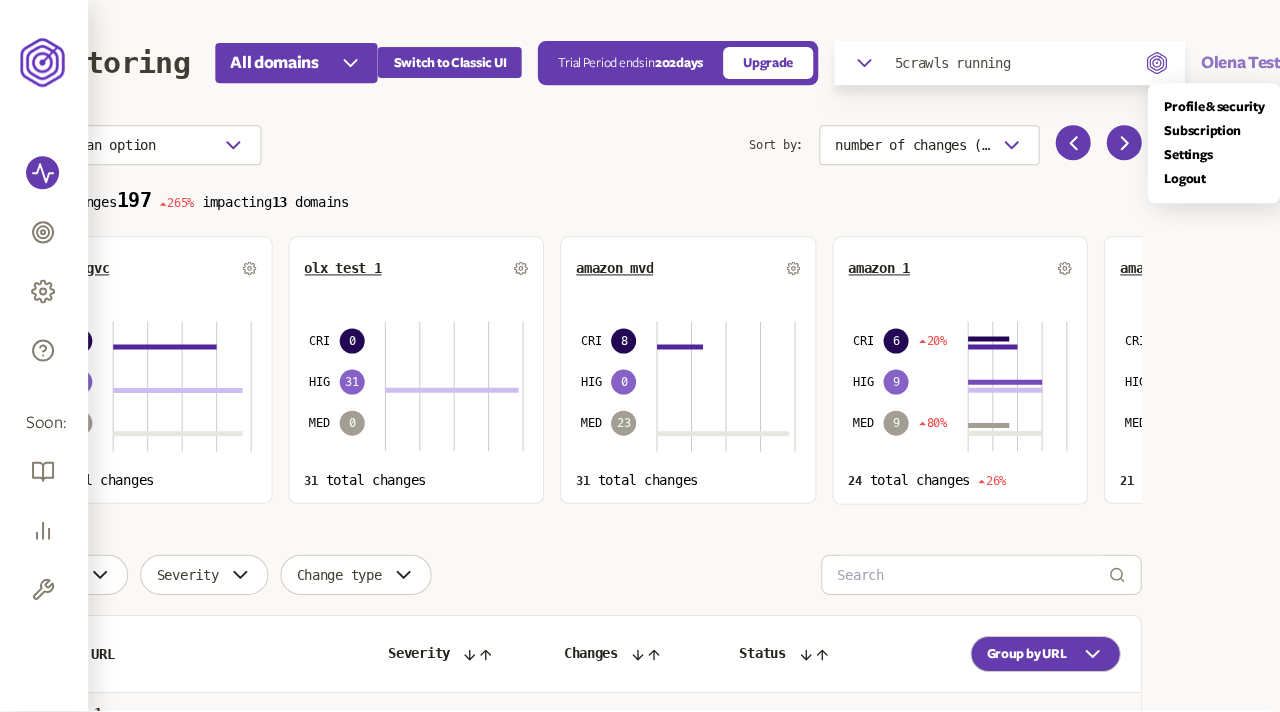 scroll, scrollTop: 0, scrollLeft: 109, axis: horizontal 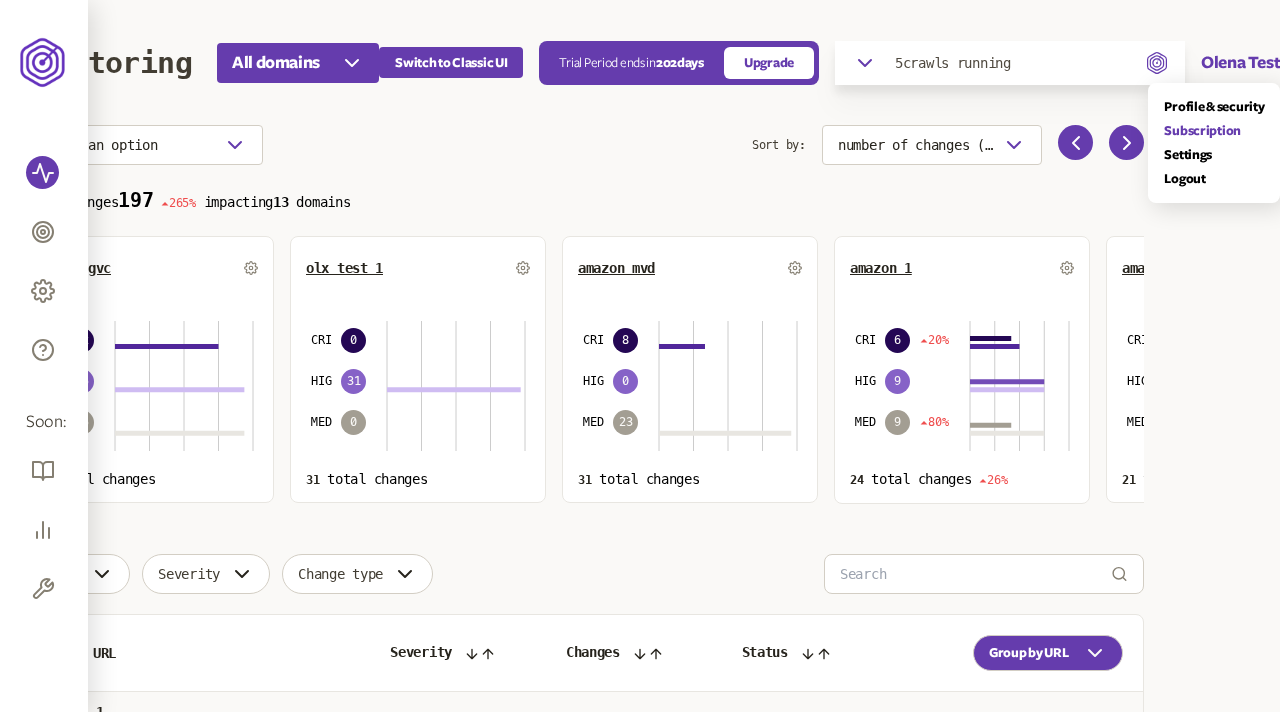click on "Subscription" at bounding box center [1214, 131] 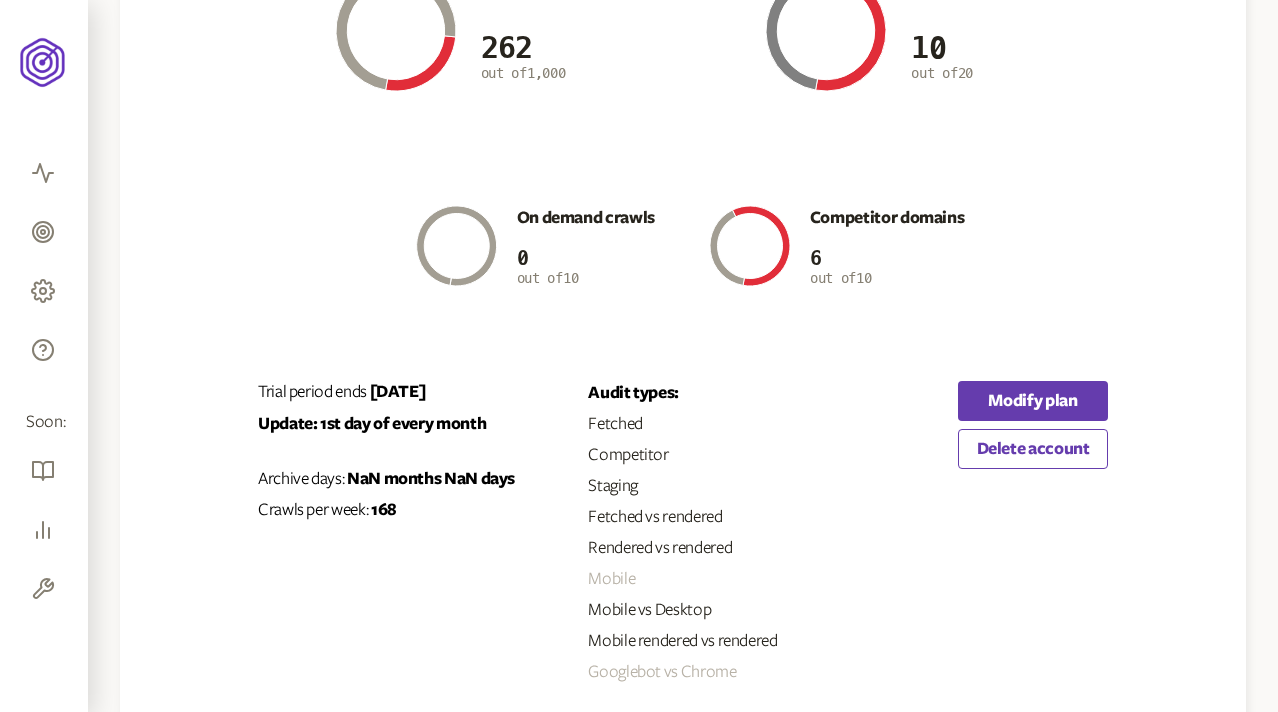 scroll, scrollTop: 381, scrollLeft: 0, axis: vertical 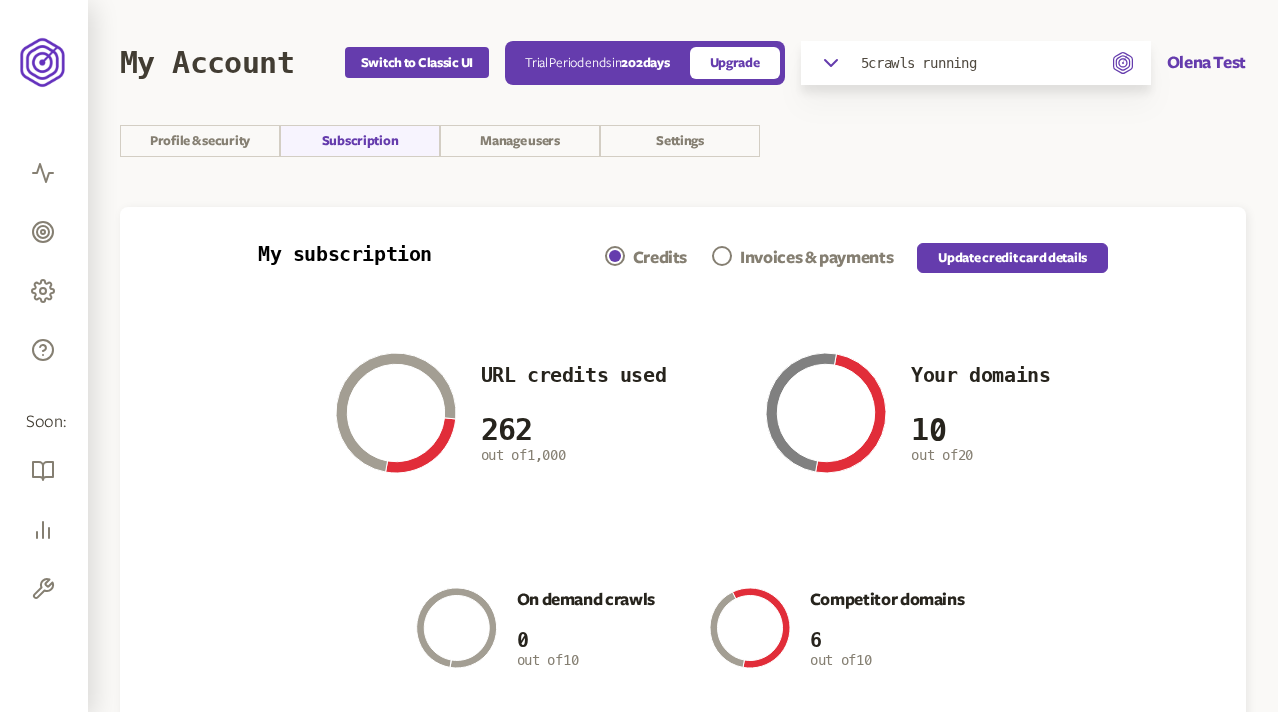 click on "My Account Switch to Classic UI Trial Period ends in  202  days Upgrade 5  crawls running .radar-loader-template_svg__cls-1{fill:#653cad} Olena Test Profile & security Subscription Manage users Settings My subscription Credits Invoices & payments Update credit card details URL credits used 262  out of  1,000 Your domains 10  out of  20 On demand crawls 0  out of  10 Competitor domains 6  out of  10 Trial period ends   2026-02-04 Update: 1st day of every month Archive days:   NaN months NaN days Crawls per week:   168 Audit types: Fetched Competitor Staging Fetched vs rendered Rendered vs rendered Mobile Mobile vs Desktop Mobile rendered vs rendered Googlebot vs Chrome Modify plan Delete account" at bounding box center [683, 555] 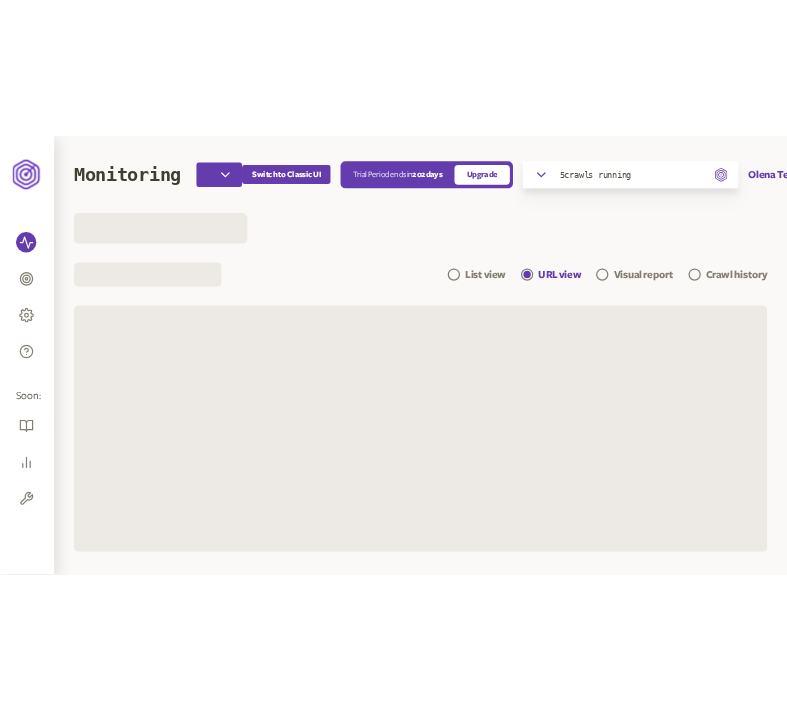 scroll, scrollTop: 0, scrollLeft: 0, axis: both 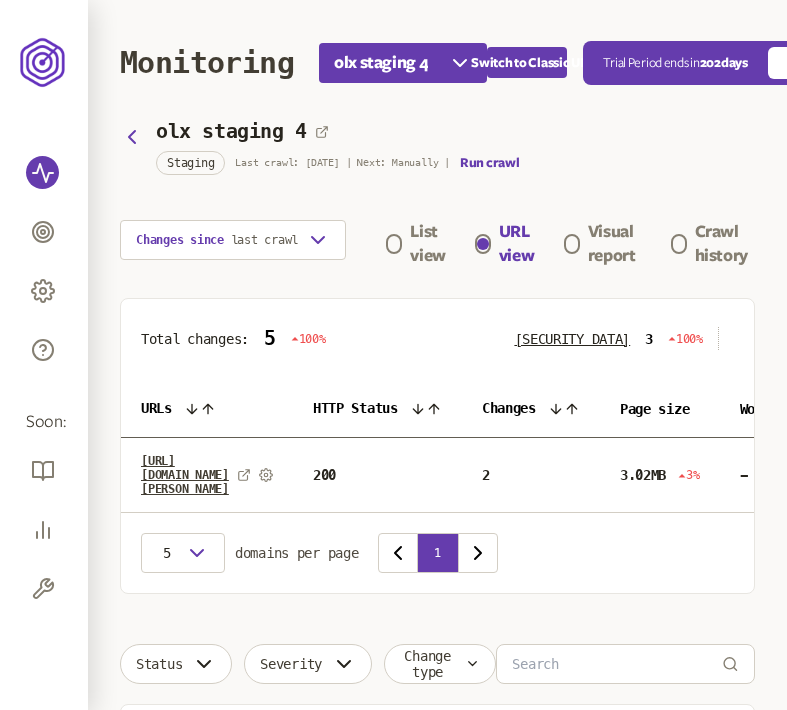 click on "olx staging 4 Staging Last crawl:   [DATE]   | Next:   Manually   |   Run crawl" at bounding box center [437, 147] 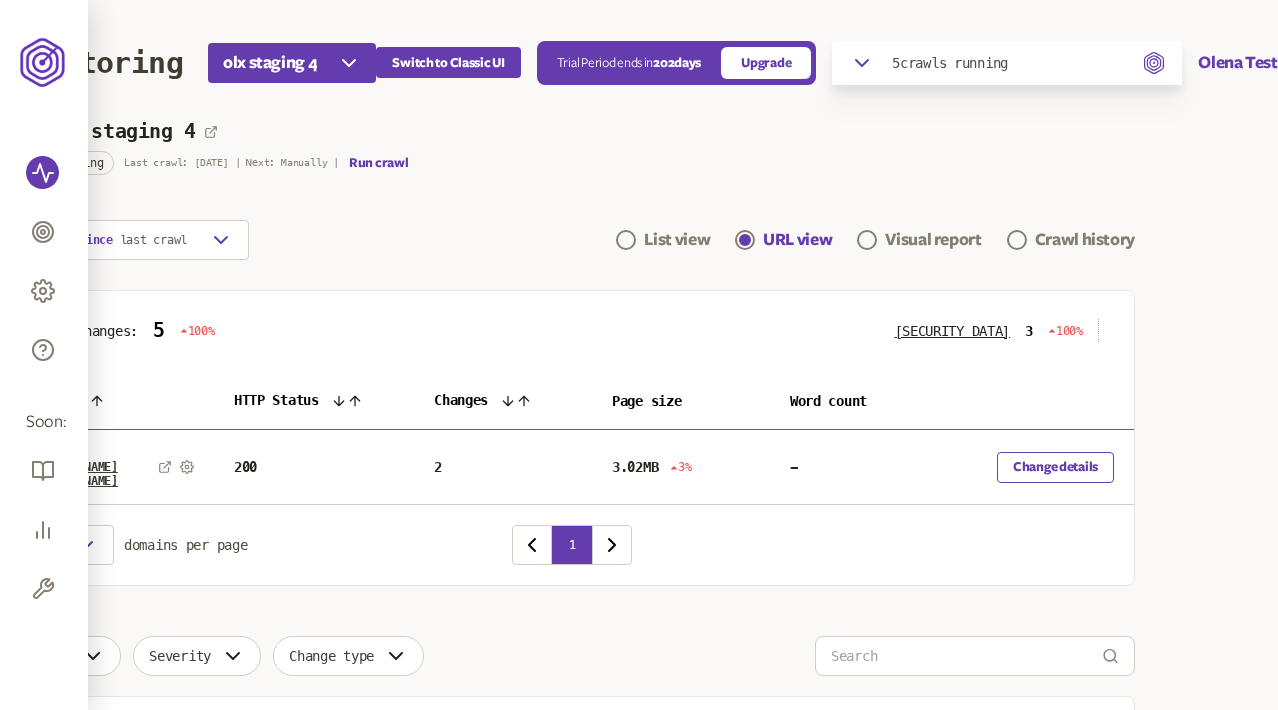 scroll, scrollTop: 0, scrollLeft: 0, axis: both 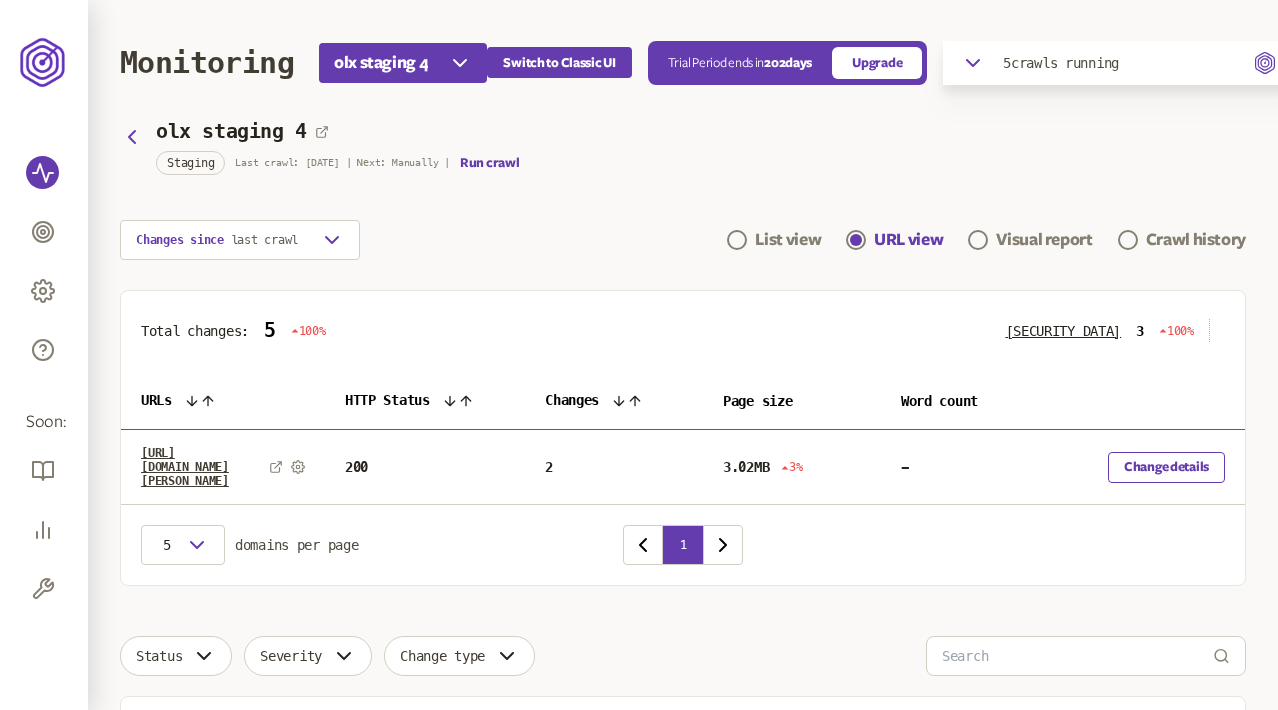 click on "olx staging 4 Staging Last crawl:   [DATE]   | Next:   Manually   |   Run crawl Changes since   last crawl List view URL view Visual report Crawl history" at bounding box center [683, 192] 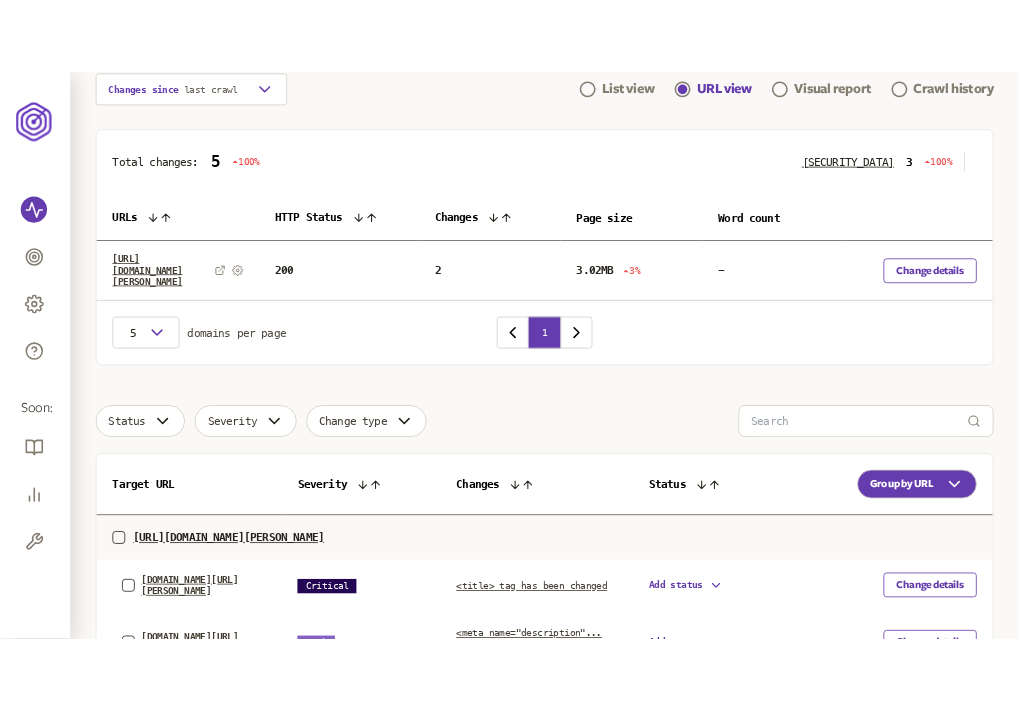 scroll, scrollTop: 0, scrollLeft: 0, axis: both 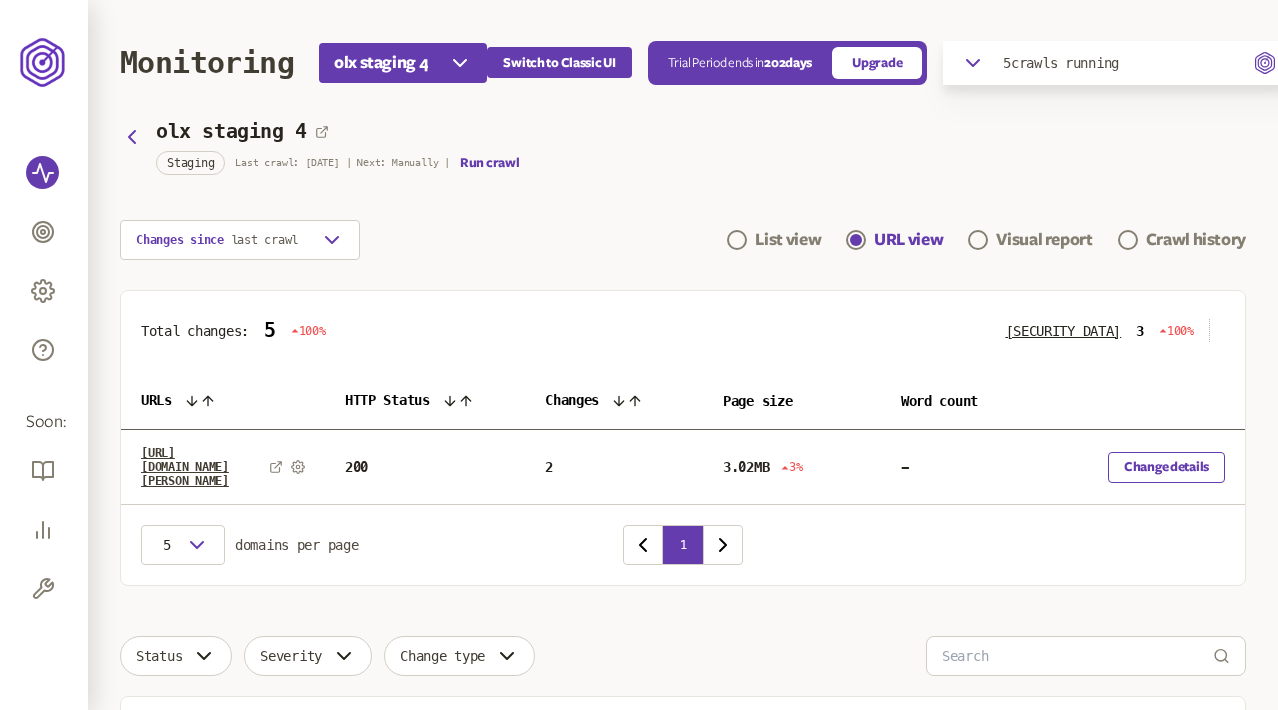 click on "Monitoring olx staging 4 Switch to Classic UI Trial Period ends [DATE] Upgrade 5  crawls running .radar-loader-template_svg__cls-1{fill:#653cad} Olena Test olx staging 4 Staging Last crawl:   [DATE]   | Next:   Manually   |   Run crawl Changes since   last crawl List view URL view Visual report Crawl history Total changes: 5 100% [SECURITY_DATA] 3 100% URLs HTTP Status Changes Page size Word count [URL][DOMAIN_NAME][PERSON_NAME] 200 2 3.02MB 3% - Change details 5 domains per page 1 Status Severity Change type Target URL Severity Changes Status Group by URL [URL][DOMAIN_NAME][PERSON_NAME] Critical <title> tag has been changed Add status Change details High <meta name="description"... /> tag has been changed Add status Change details" at bounding box center [683, 707] 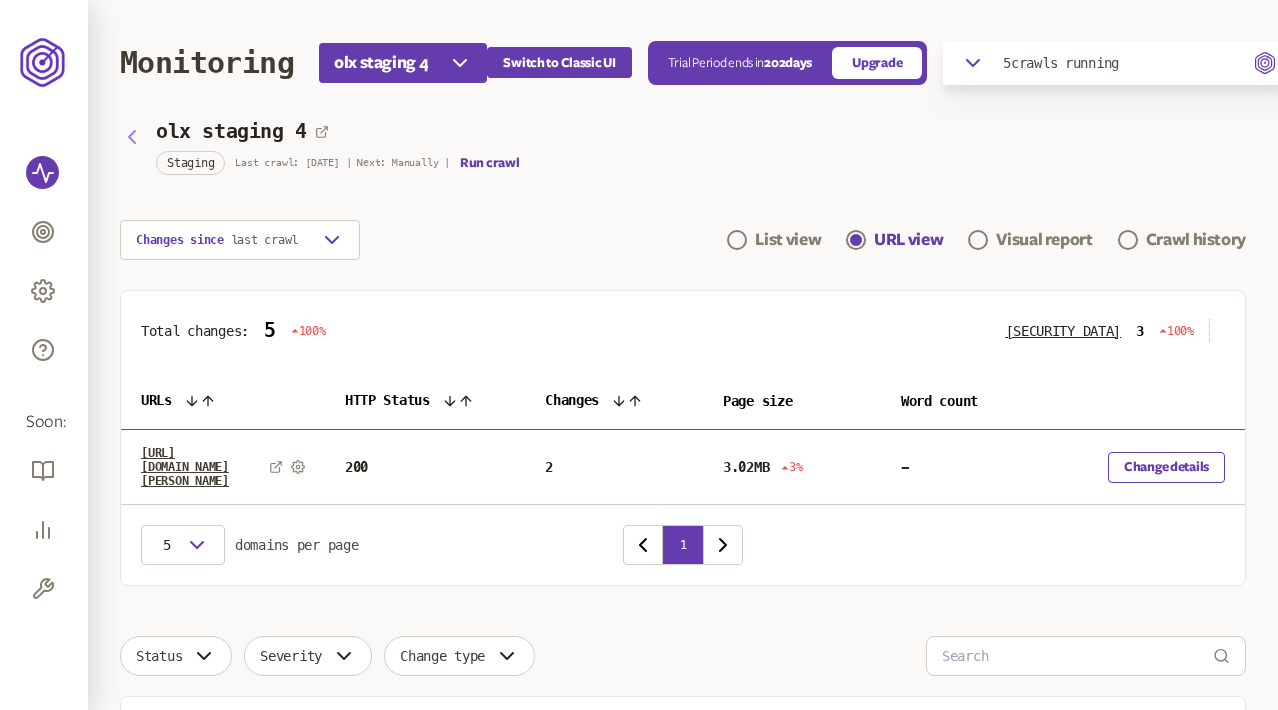click 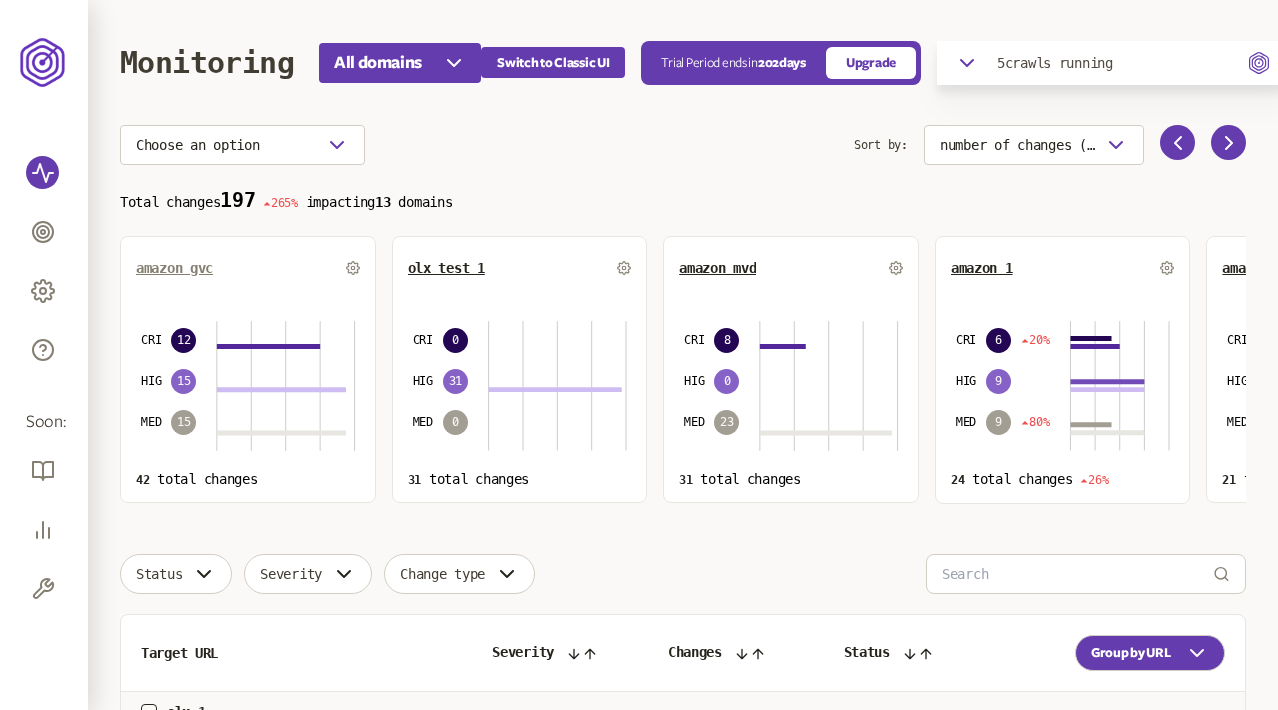 click on "amazon gvc" at bounding box center [174, 268] 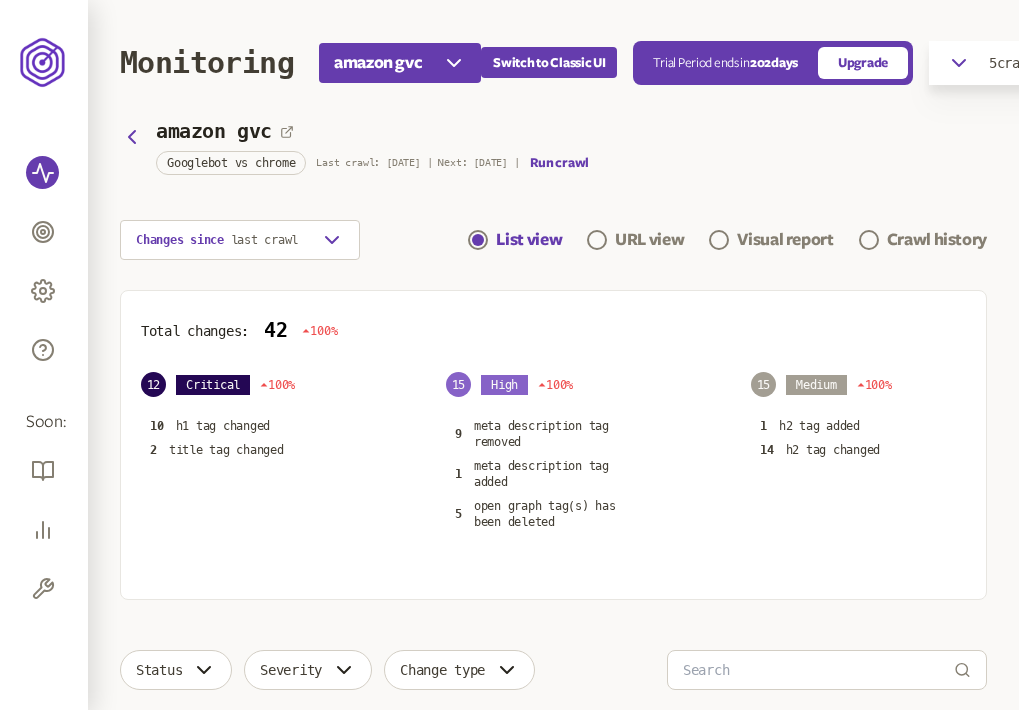 click on "List view URL view Visual report Crawl history" at bounding box center [727, 240] 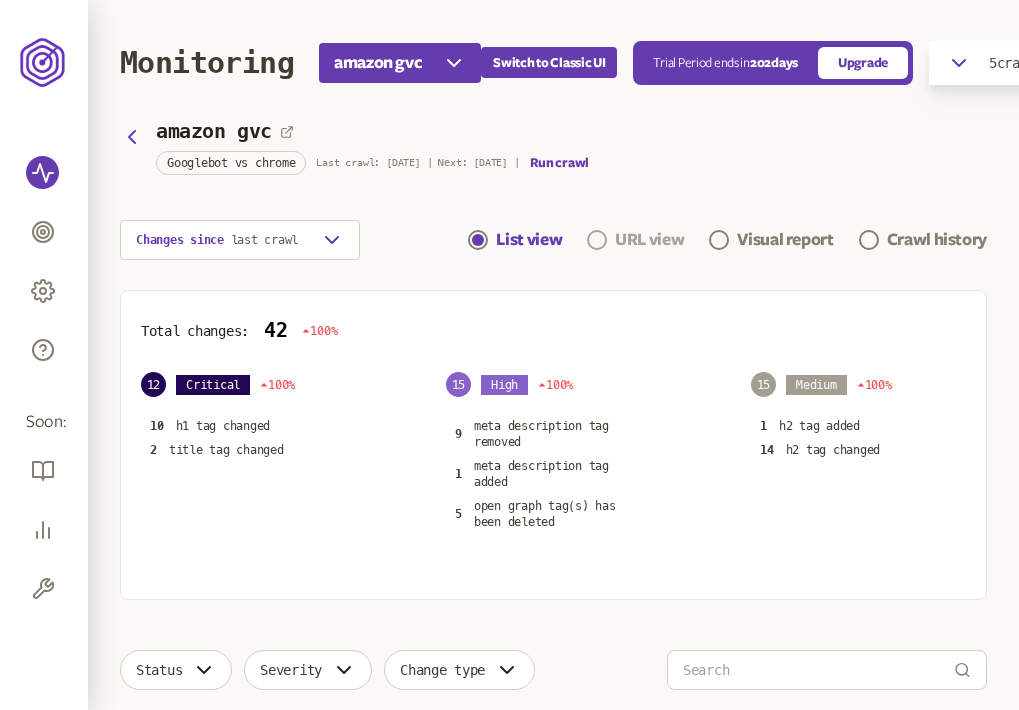 click on "URL view" at bounding box center (649, 240) 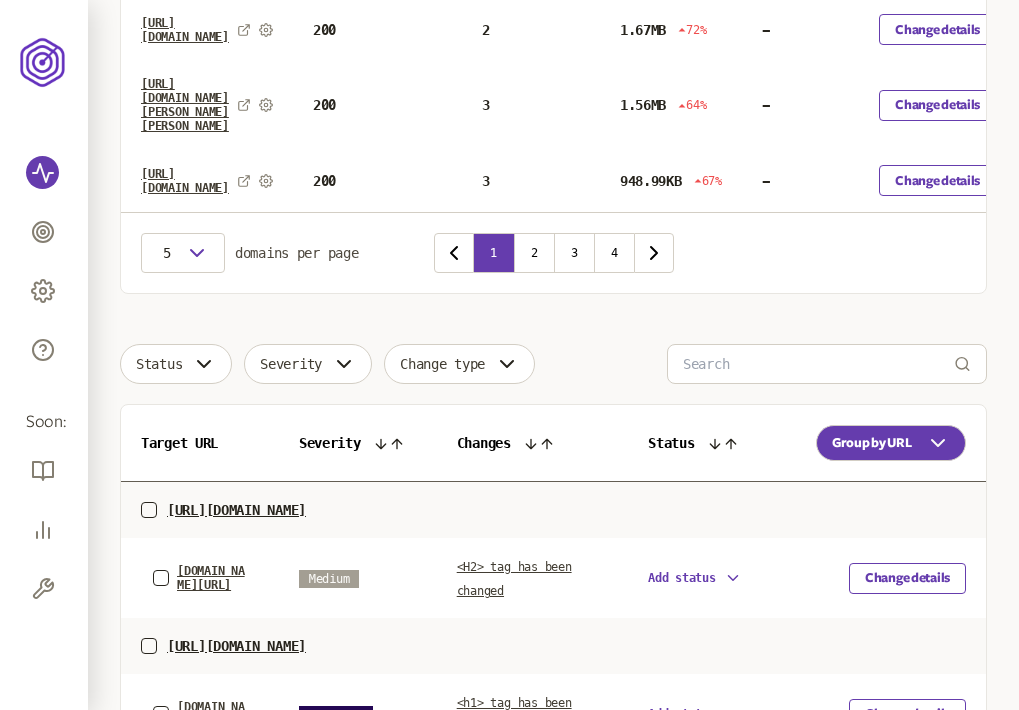 scroll, scrollTop: 0, scrollLeft: 0, axis: both 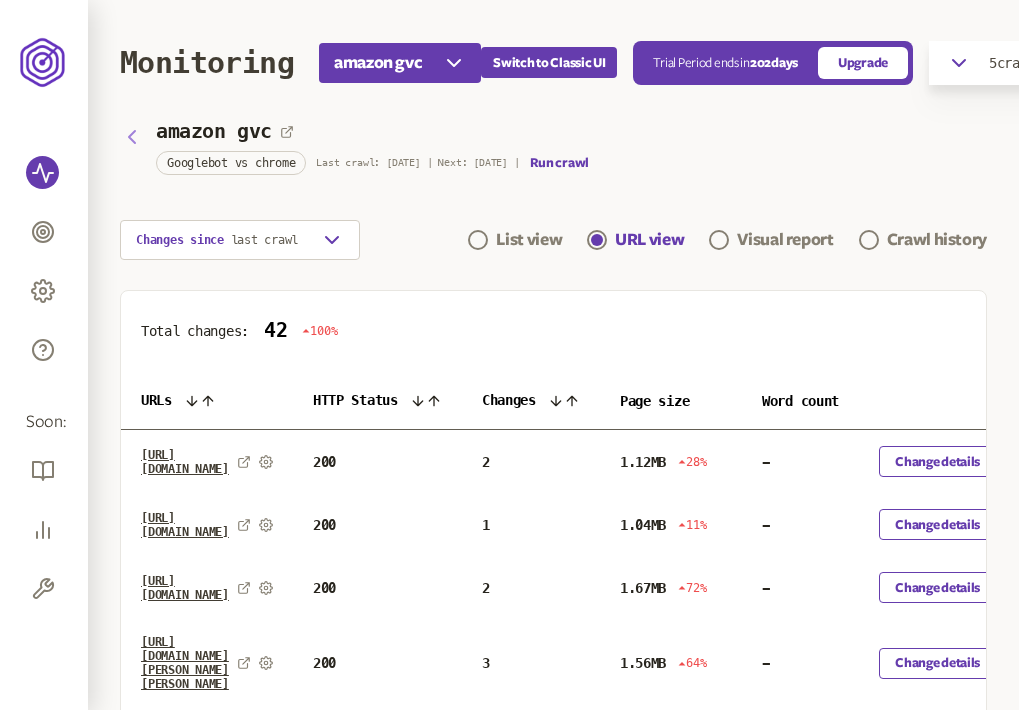 click 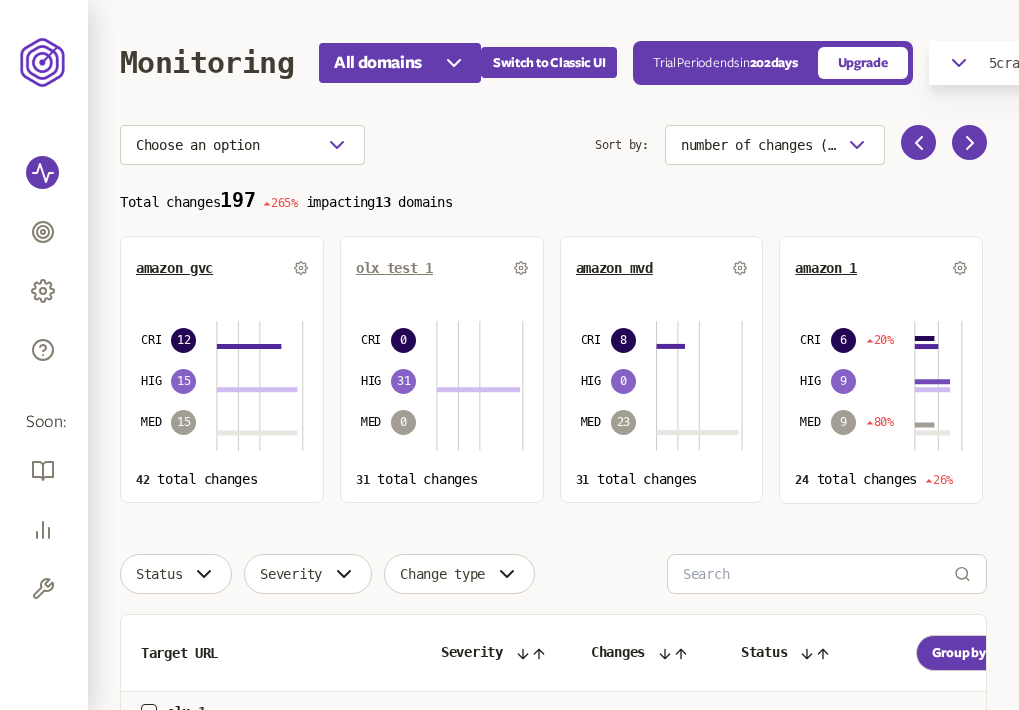 click on "olx test 1" at bounding box center [394, 268] 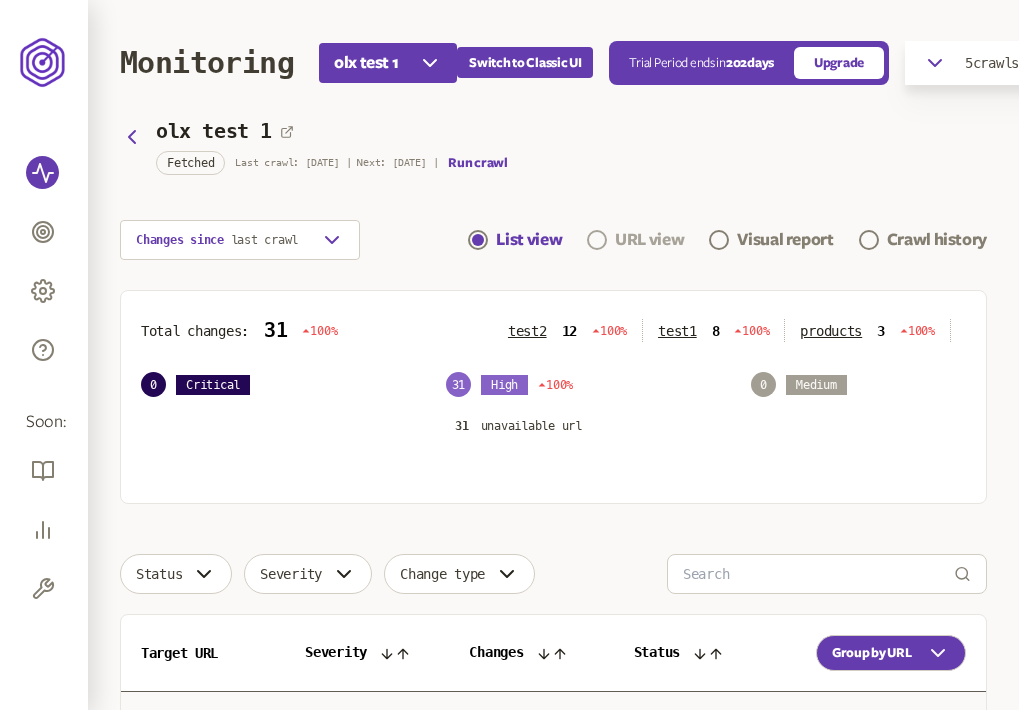 click on "URL view" at bounding box center (649, 240) 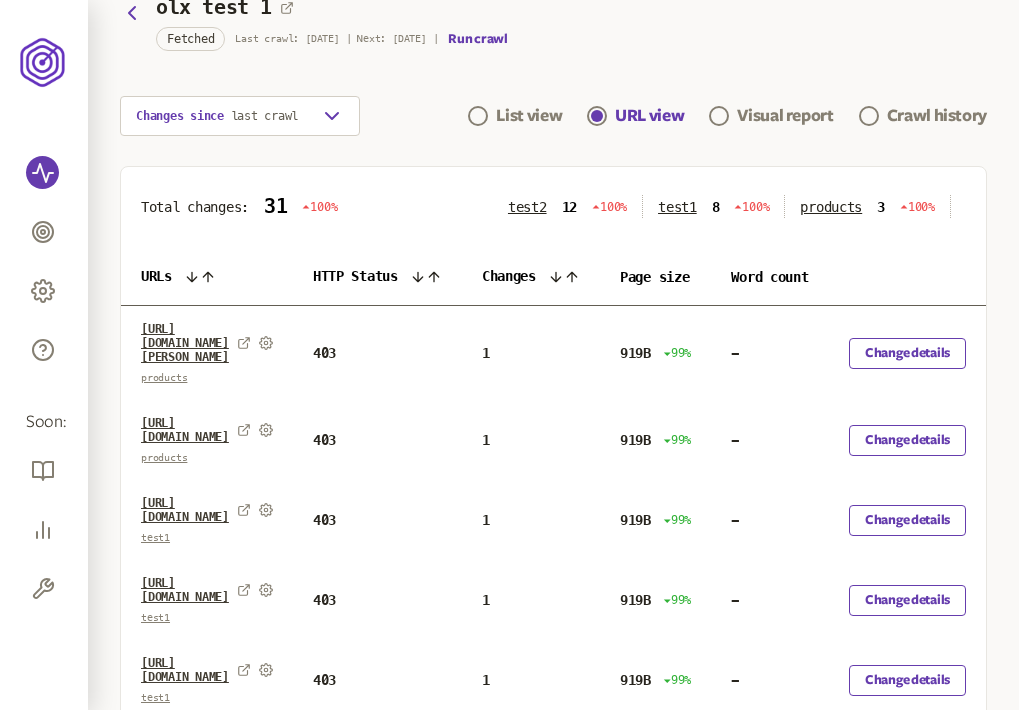 scroll, scrollTop: 121, scrollLeft: 0, axis: vertical 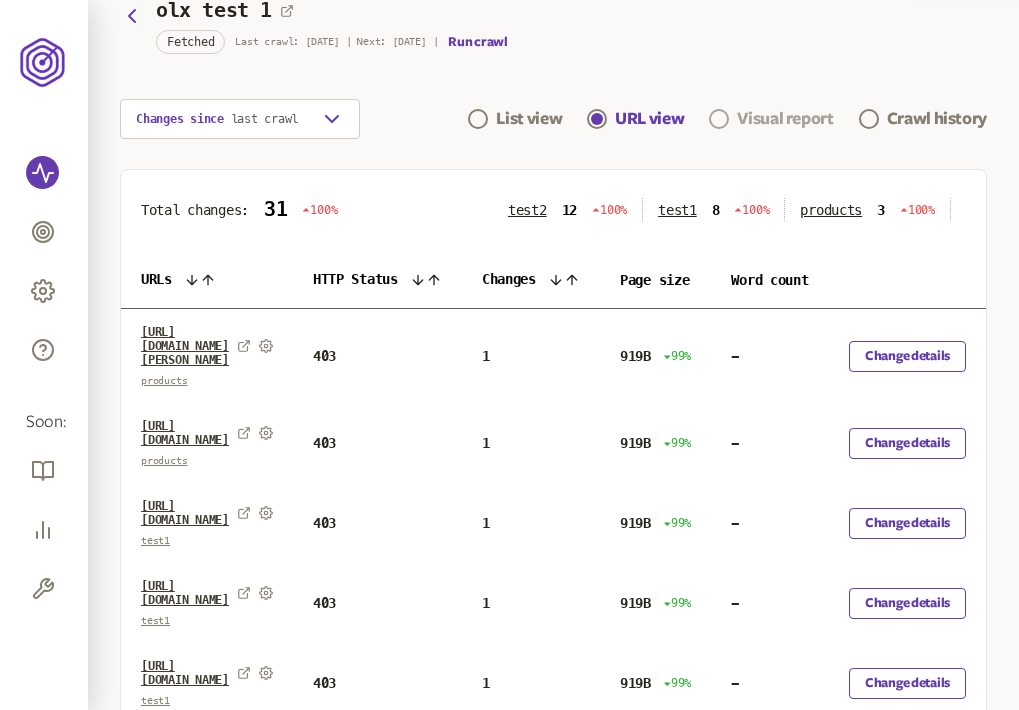 click on "Visual report" at bounding box center [785, 119] 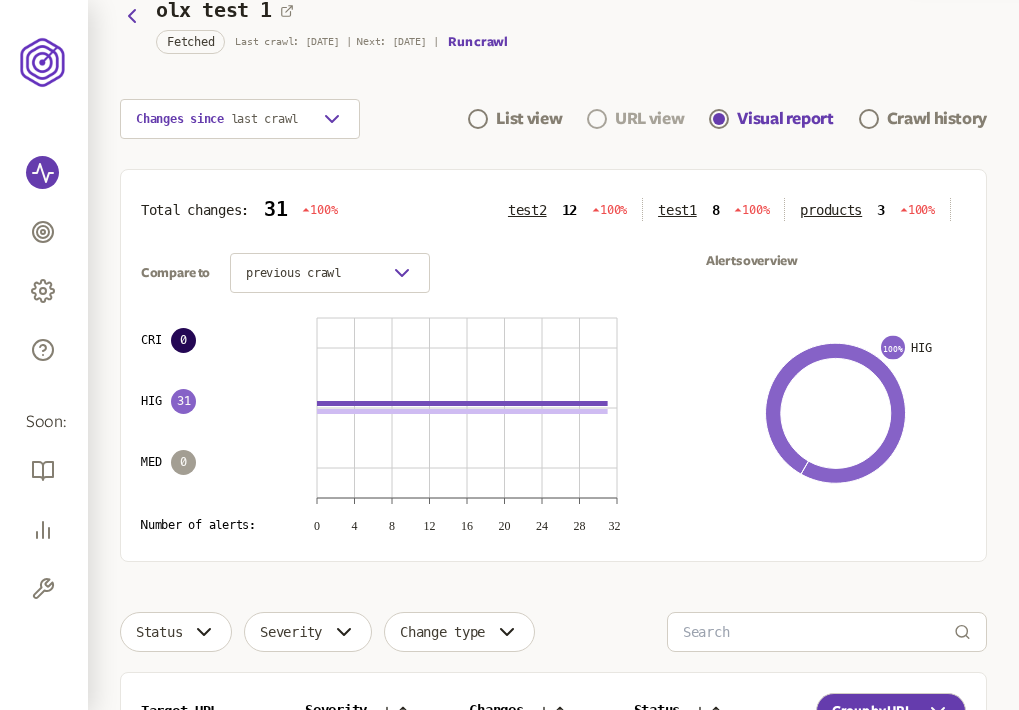 click on "URL view" at bounding box center (649, 119) 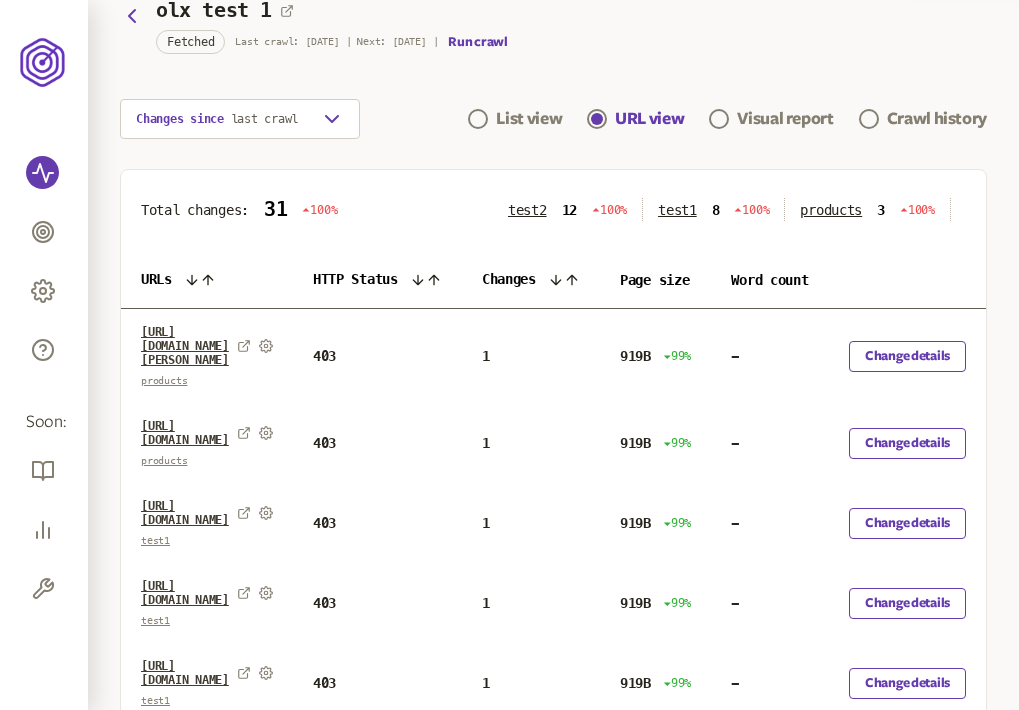 click on "olx test 1 Fetched Last crawl:   [DATE]   | Next:   [DATE]   |   Run crawl Changes since   last crawl List view URL view Visual report Crawl history" at bounding box center [553, 71] 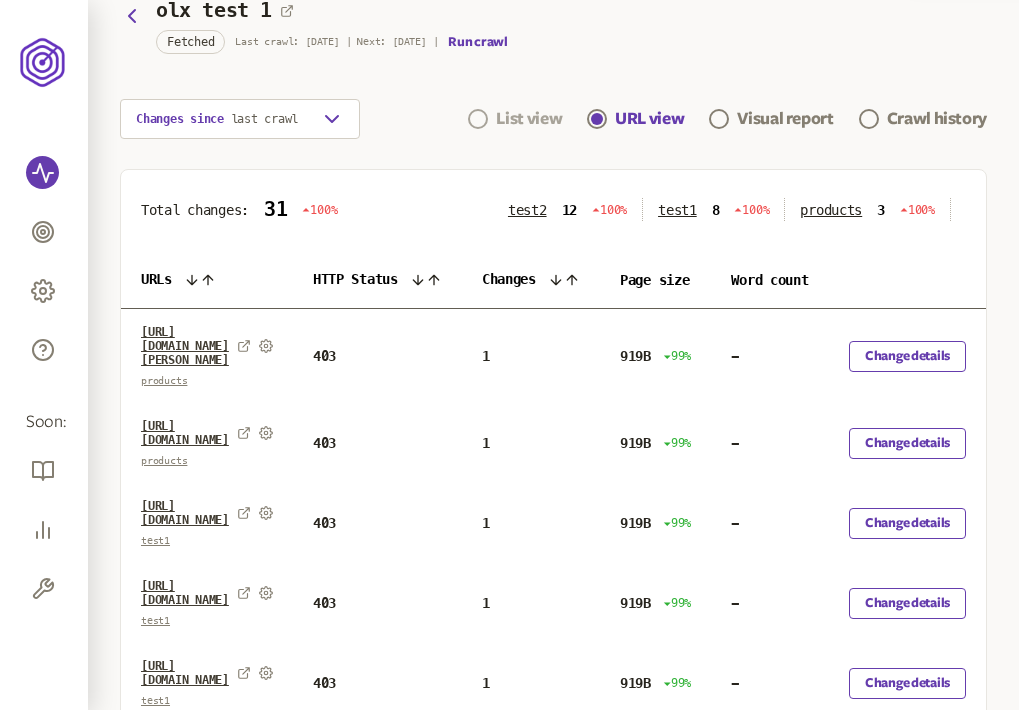 click on "List view" at bounding box center [529, 119] 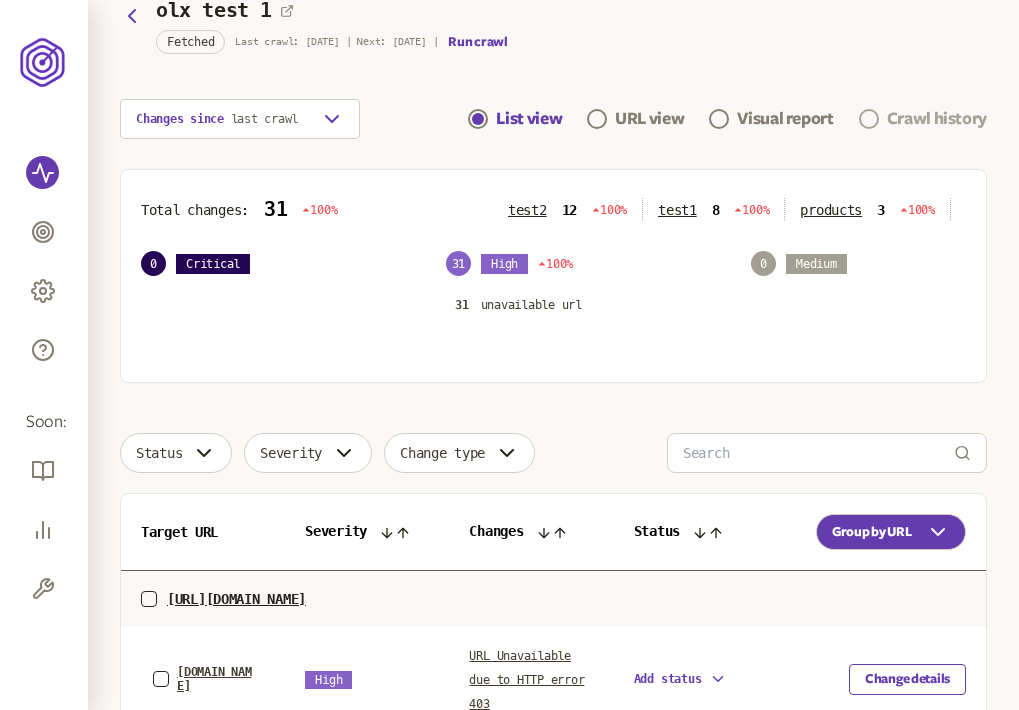 click on "Crawl history" at bounding box center (937, 119) 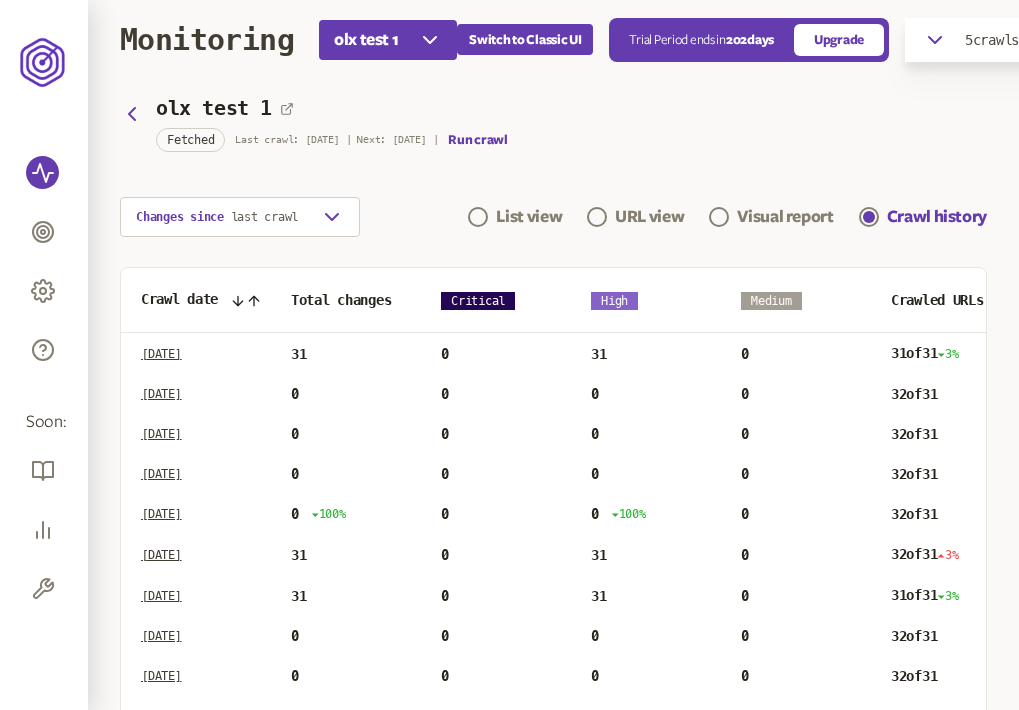 scroll, scrollTop: 17, scrollLeft: 0, axis: vertical 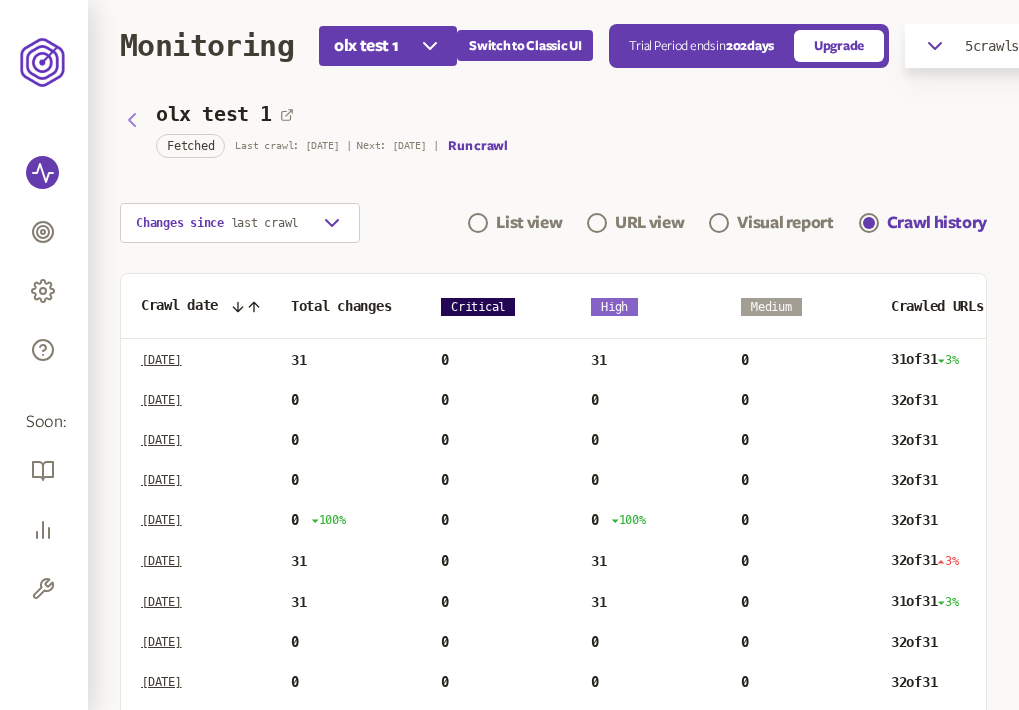 click 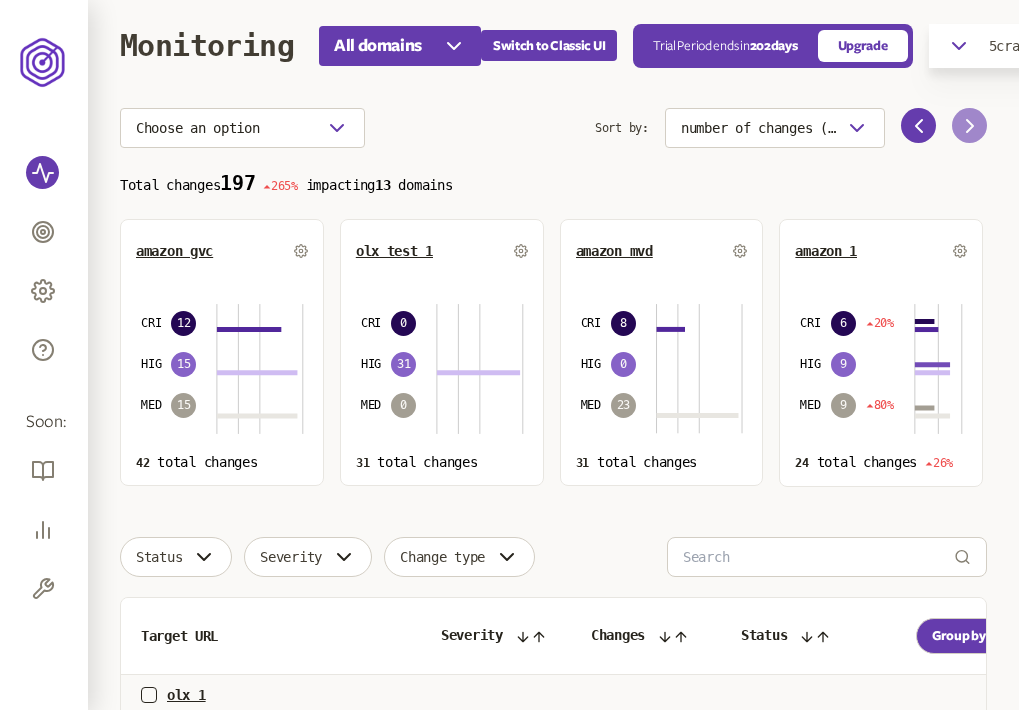 click 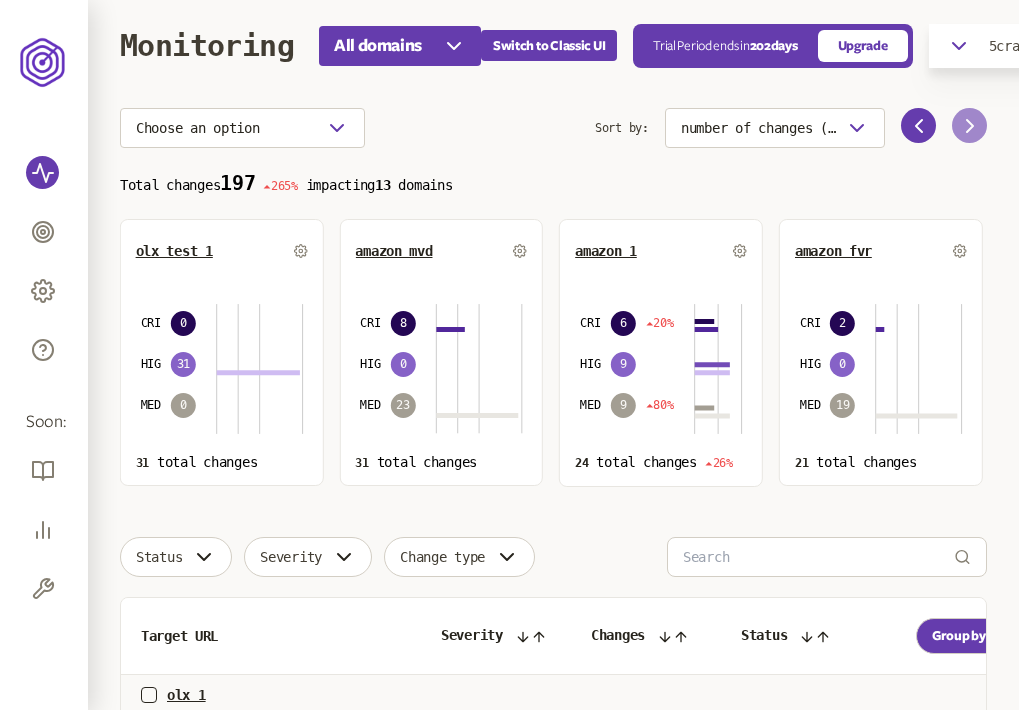 click 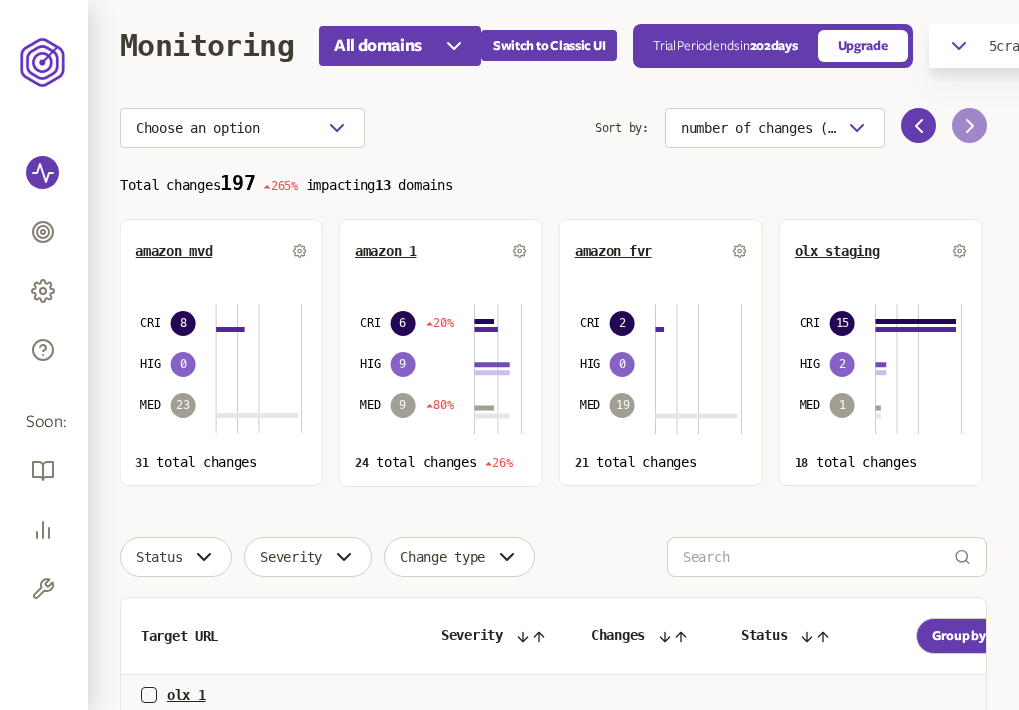 click 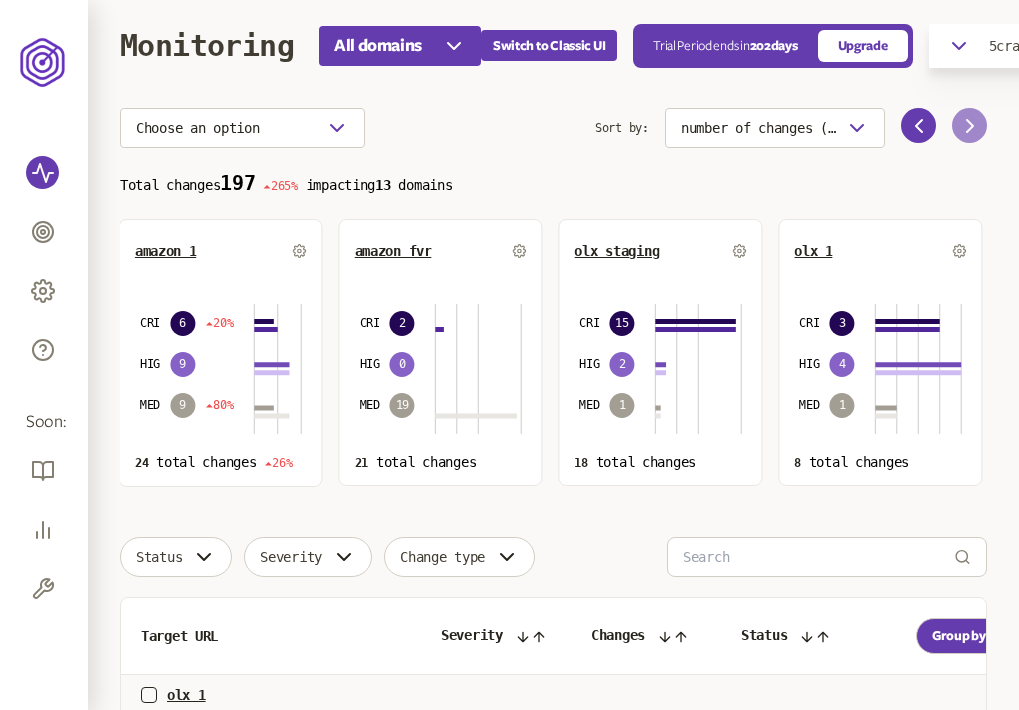 click 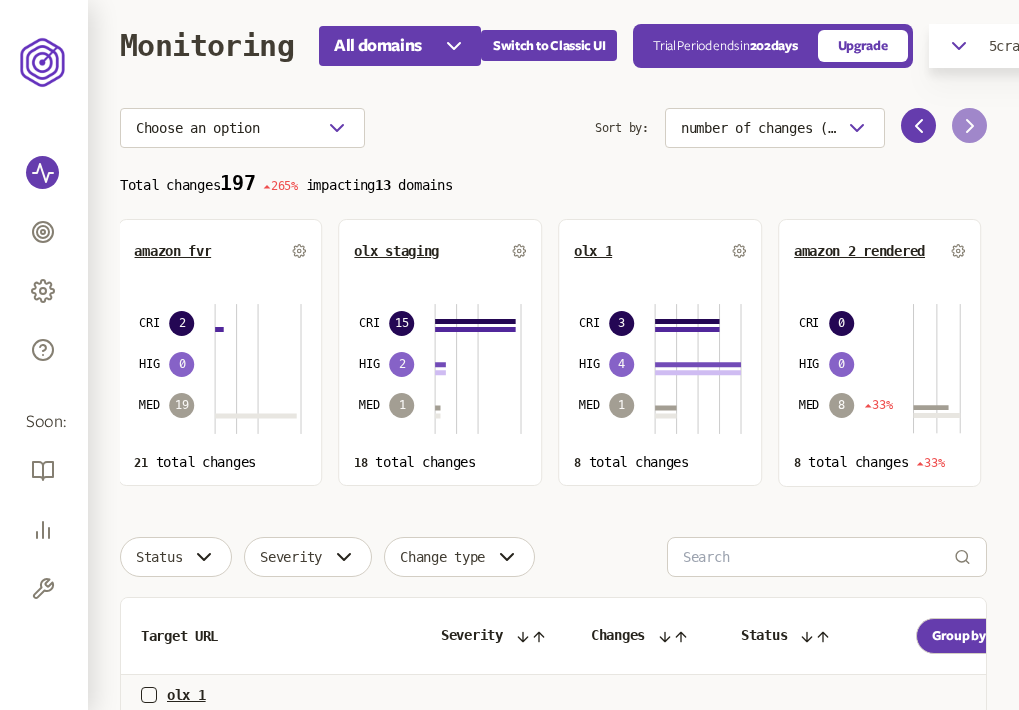 click 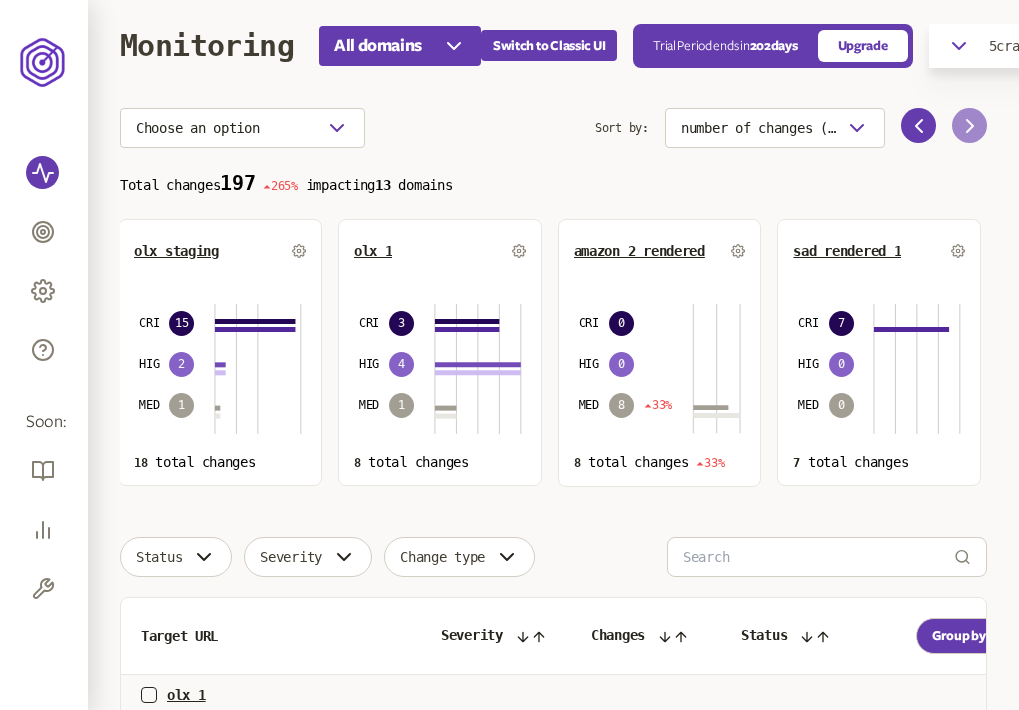 click 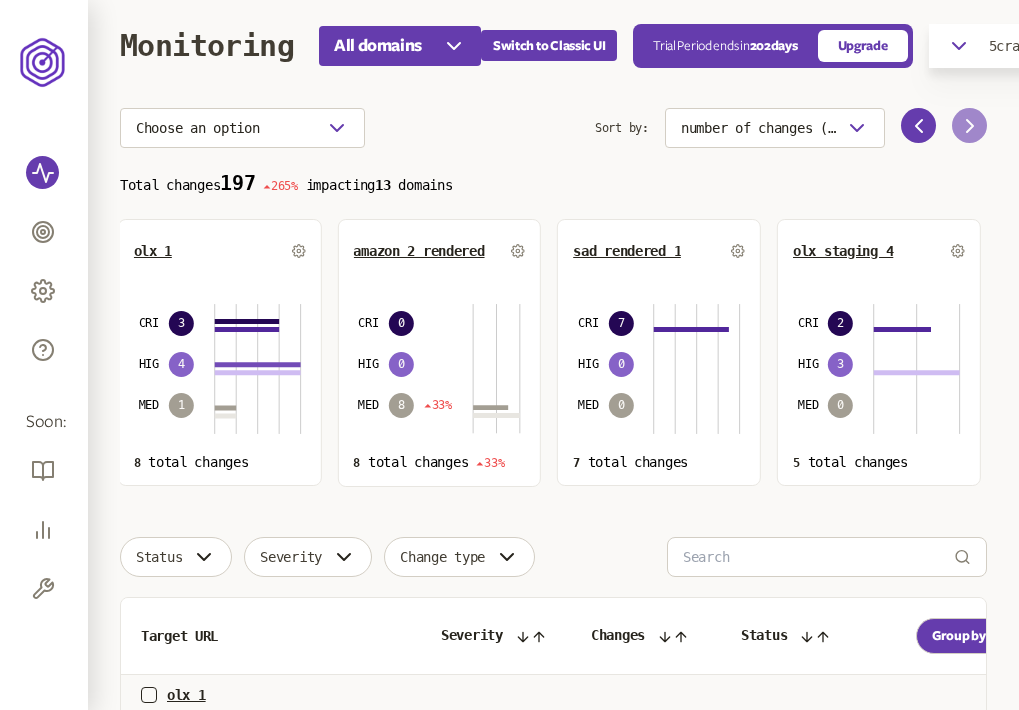 click 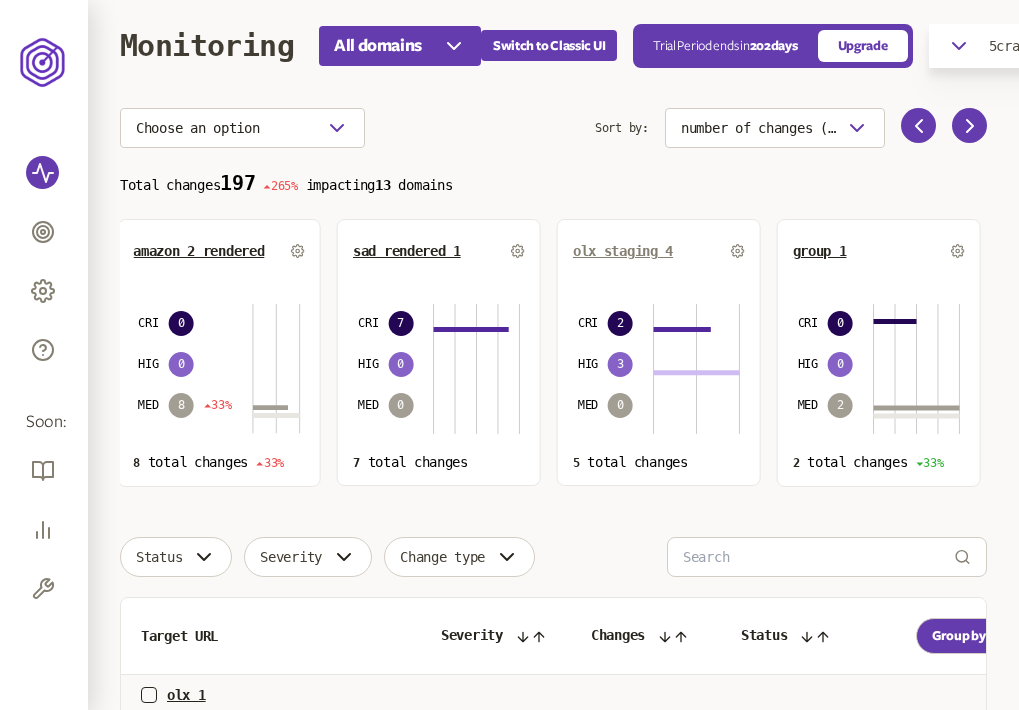 click on "olx staging 4" at bounding box center [623, 251] 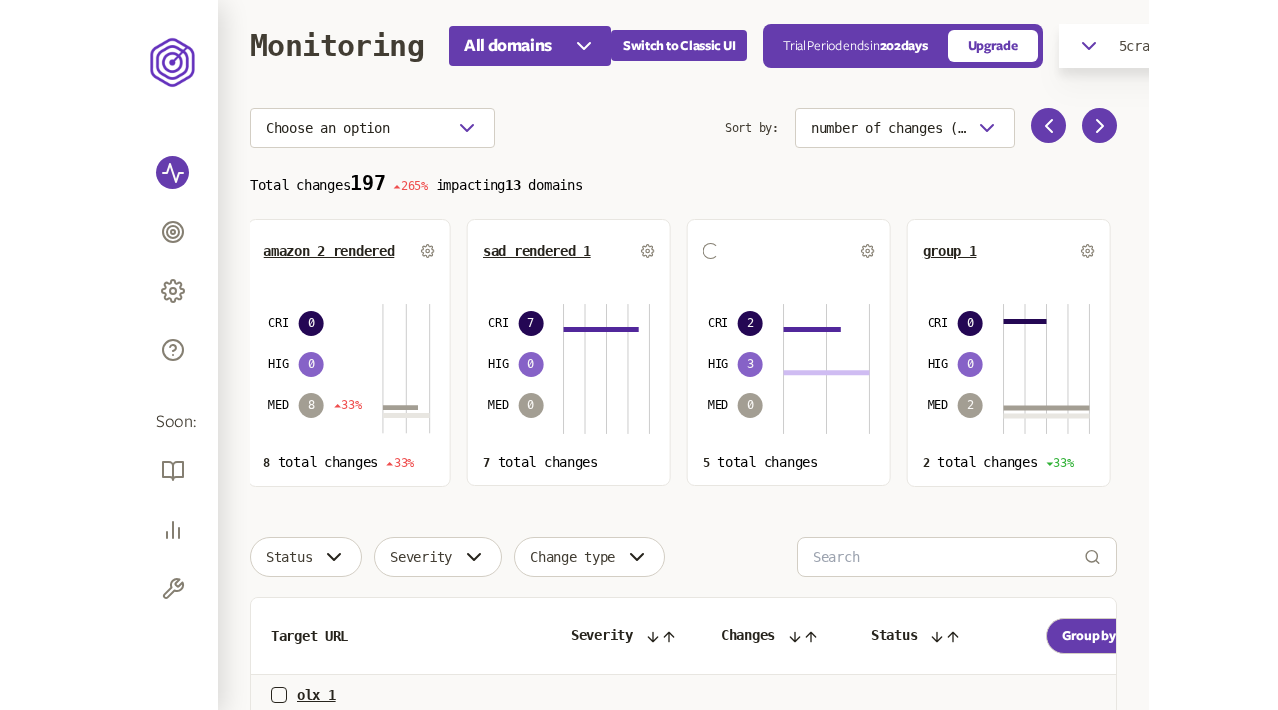 scroll, scrollTop: 0, scrollLeft: 0, axis: both 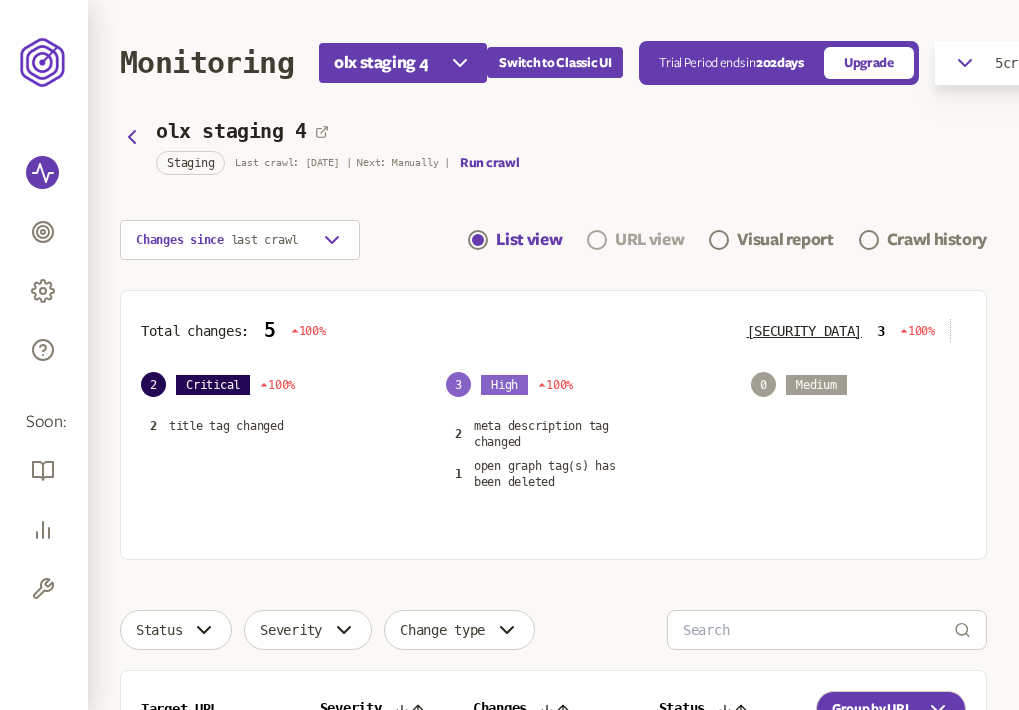 click on "URL view" at bounding box center [649, 240] 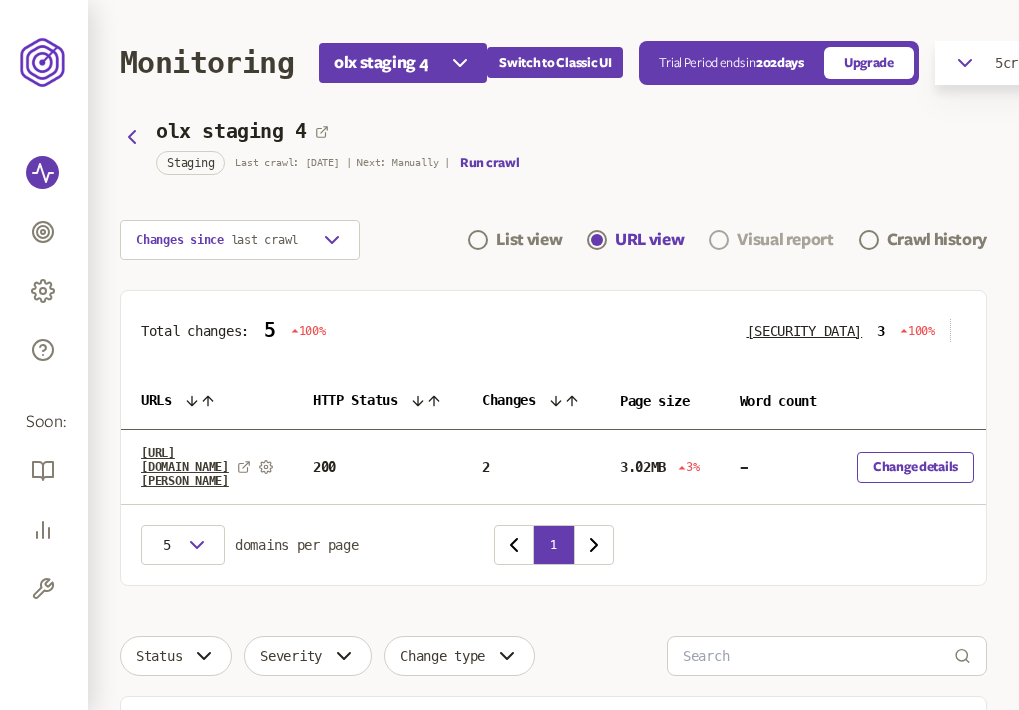 click on "Visual report" at bounding box center (785, 240) 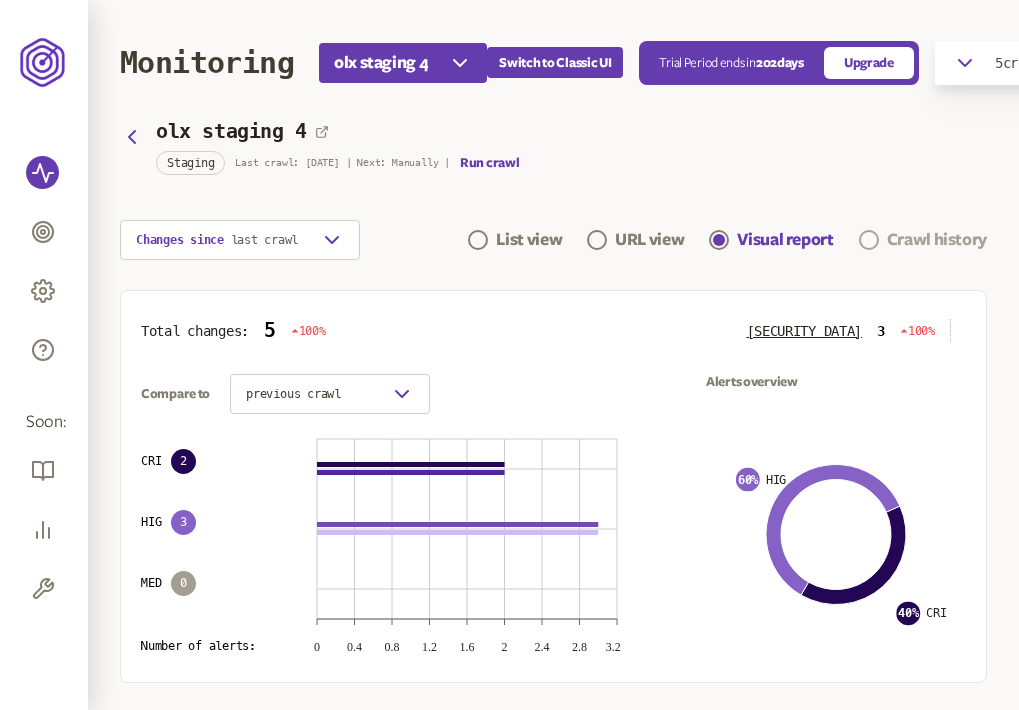 click on "Crawl history" at bounding box center [937, 240] 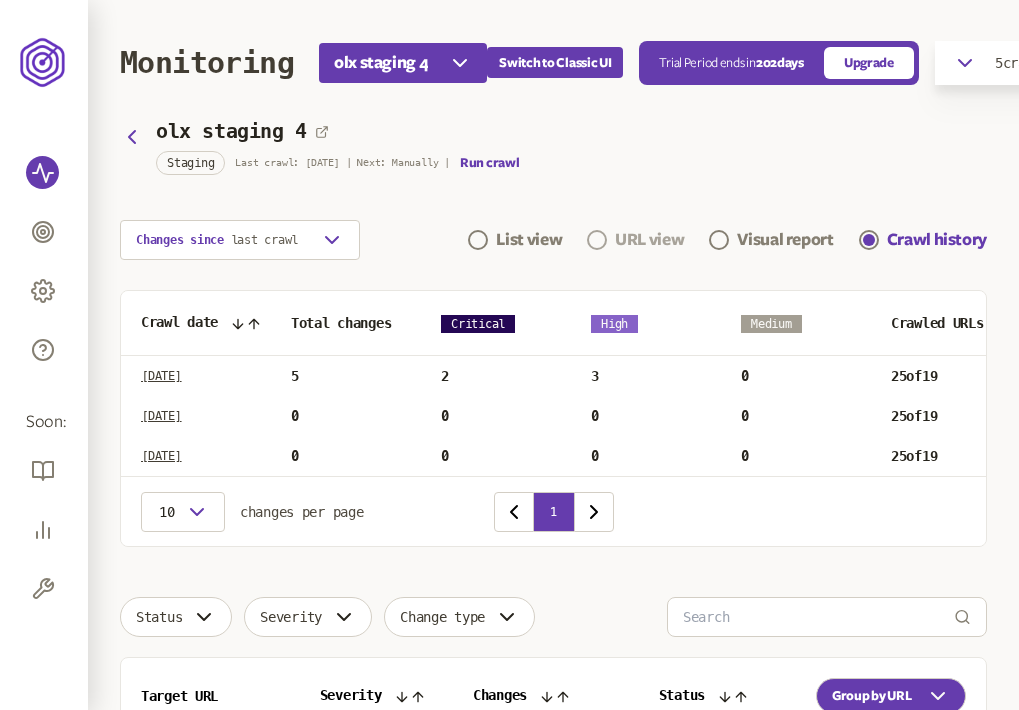 click on "URL view" at bounding box center (649, 240) 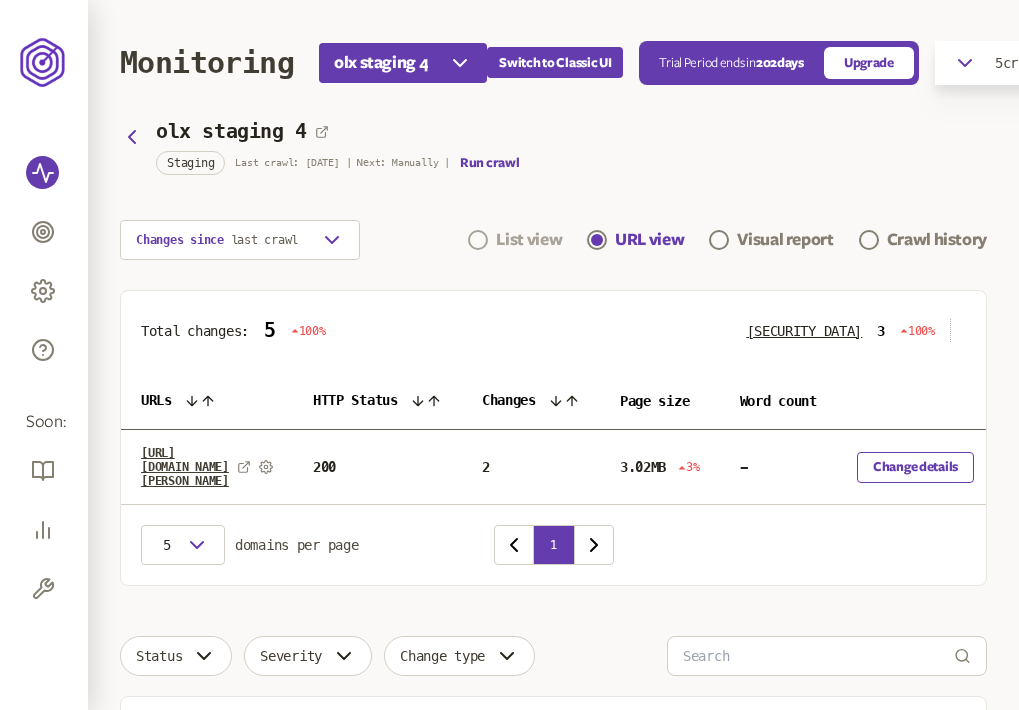 click on "List view" at bounding box center (515, 240) 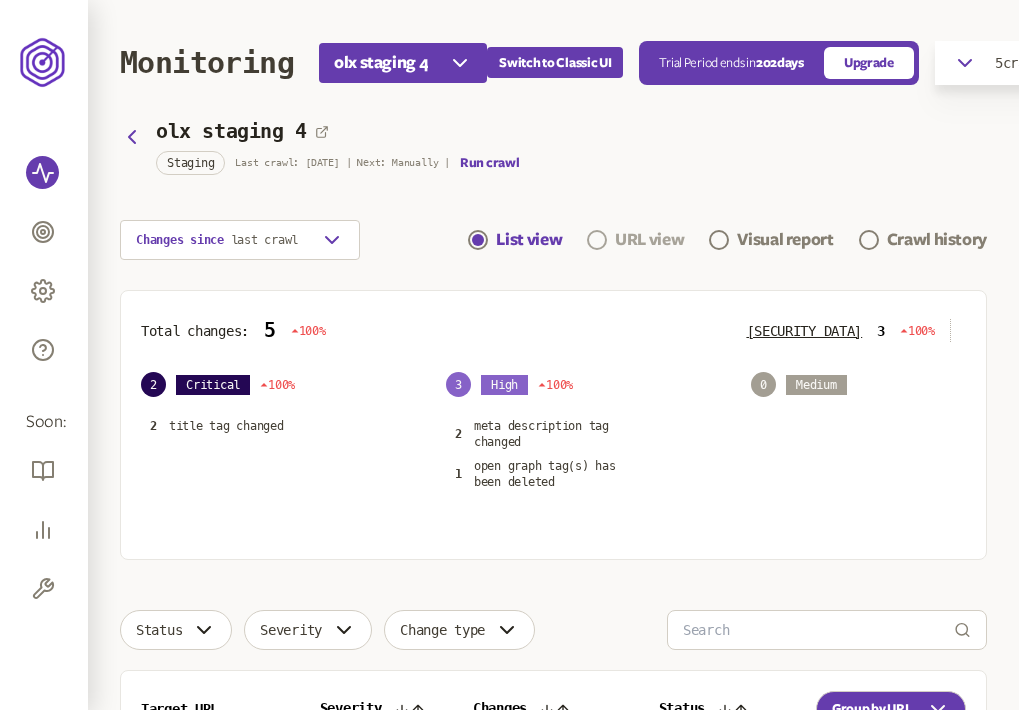 click on "URL view" at bounding box center (649, 240) 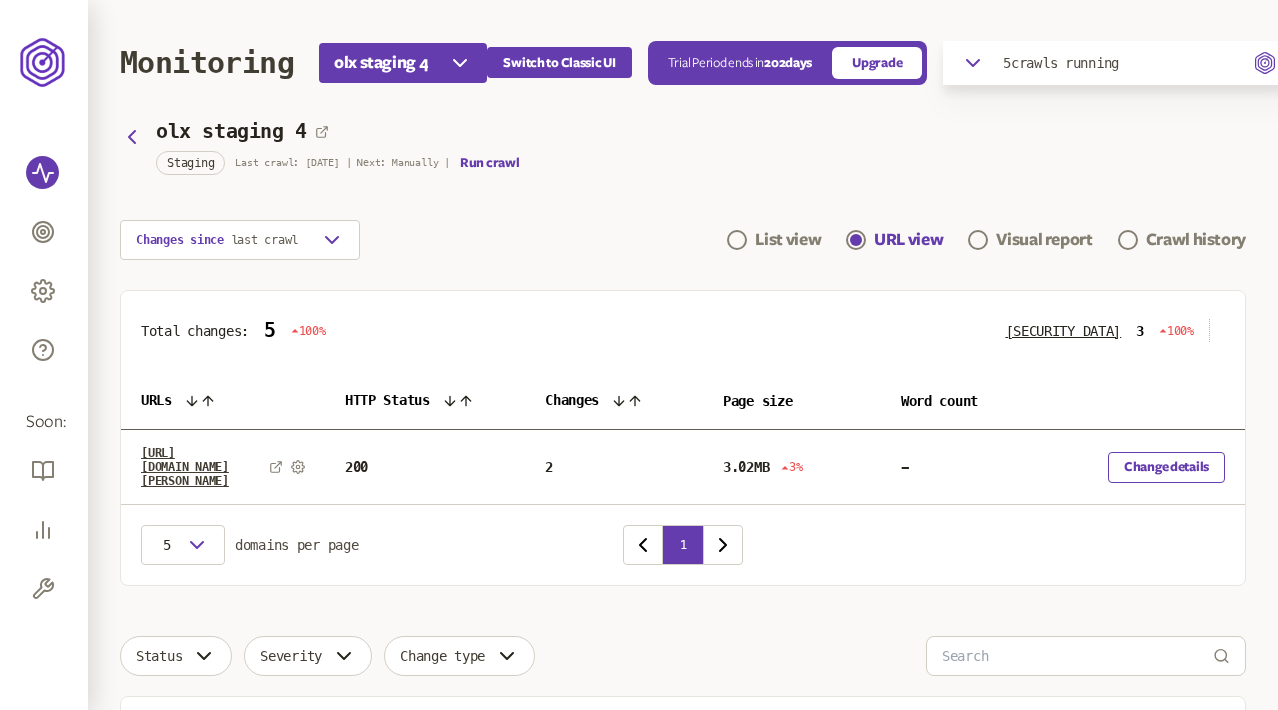 click on "olx staging 4 Staging Last crawl:   [DATE]   | Next:   Manually   |   Run crawl" at bounding box center (683, 147) 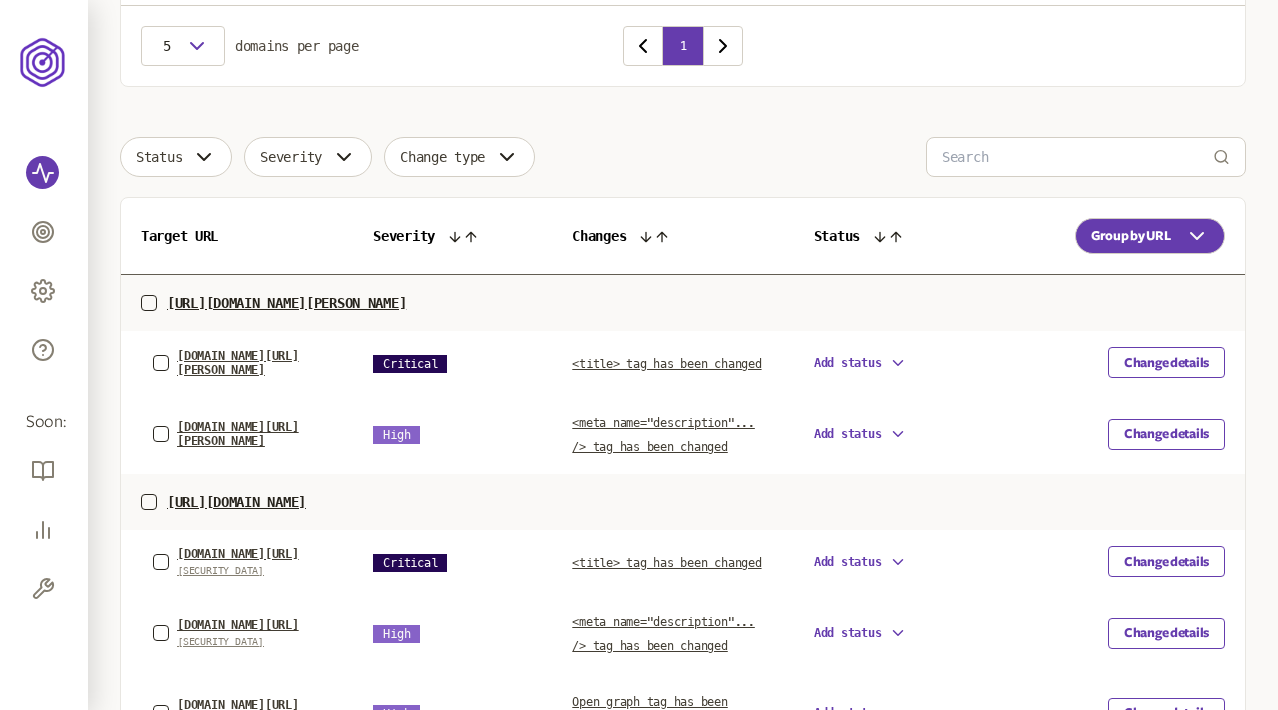 scroll, scrollTop: 0, scrollLeft: 0, axis: both 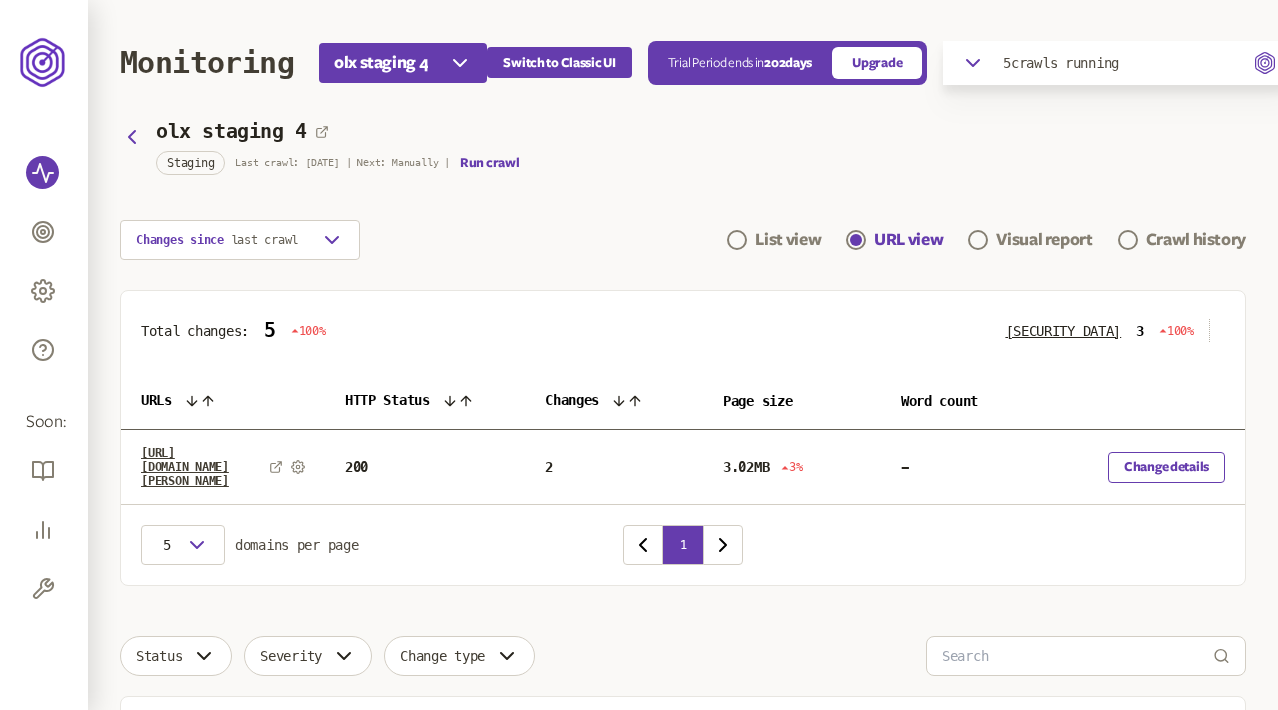 click on "olx staging 4 Staging Last crawl:   [DATE]   | Next:   Manually   |   Run crawl" at bounding box center (683, 147) 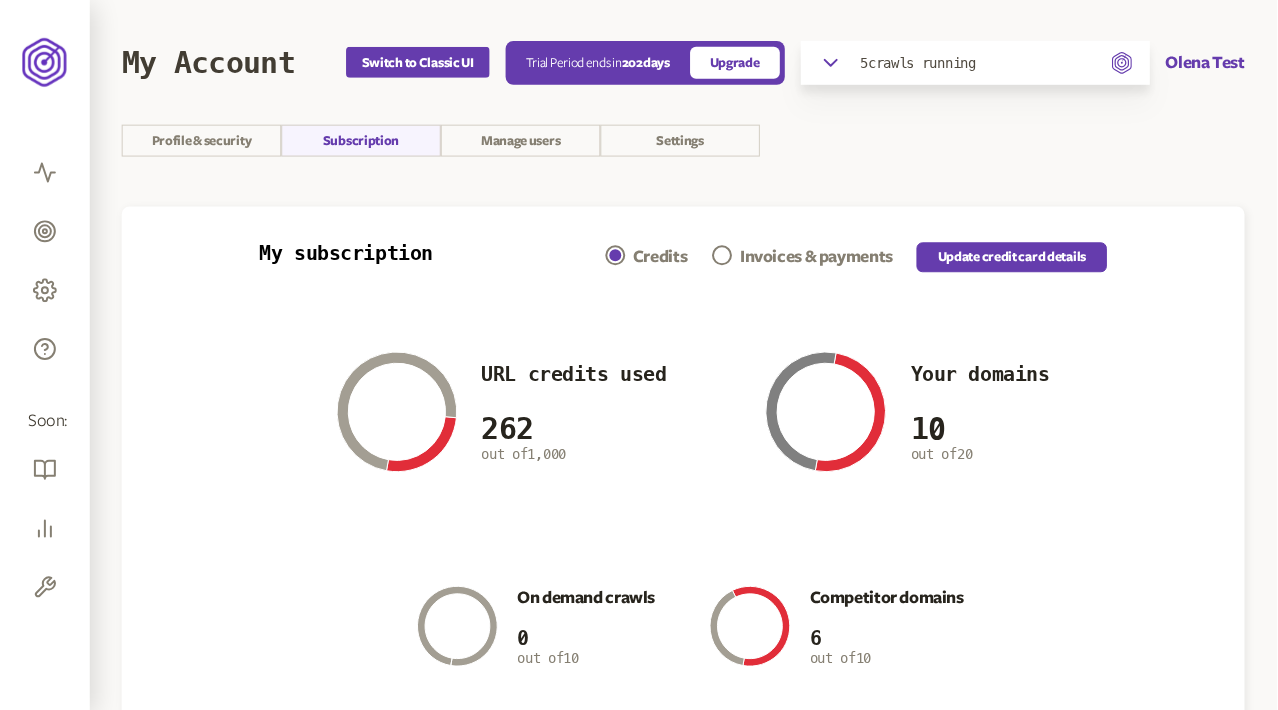 scroll, scrollTop: 0, scrollLeft: 0, axis: both 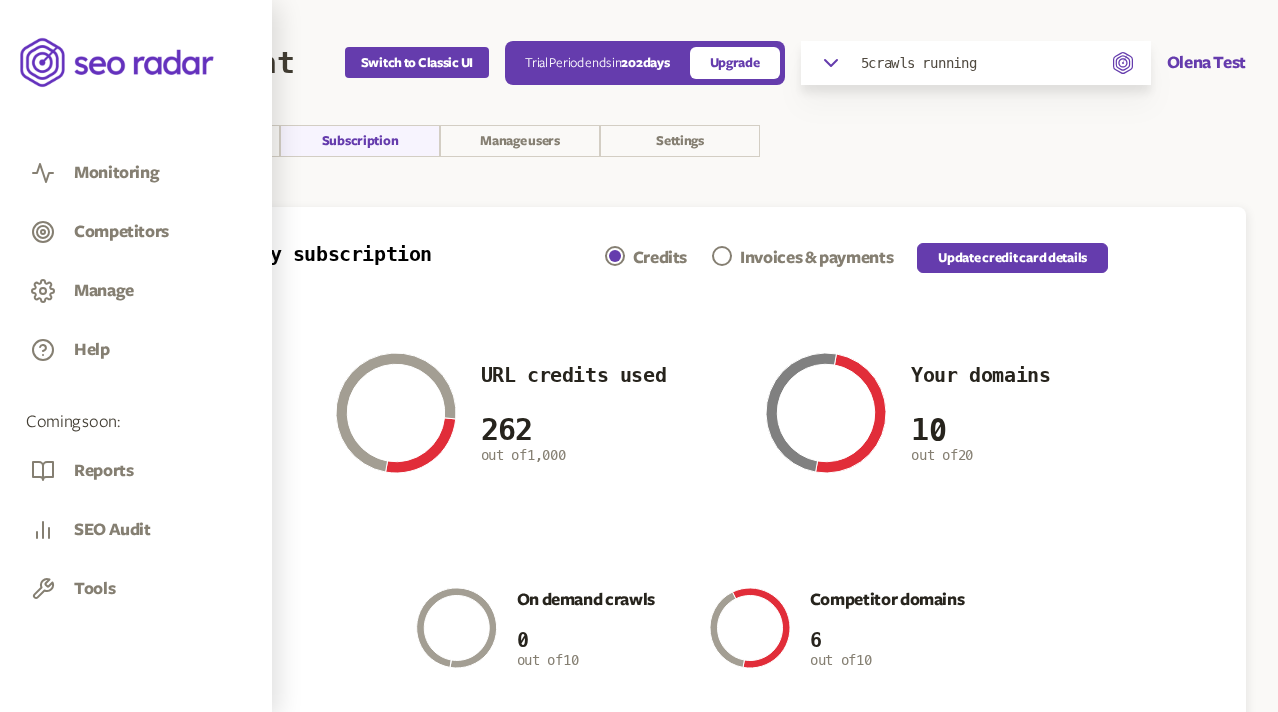 click on "Monitoring" at bounding box center (116, 178) 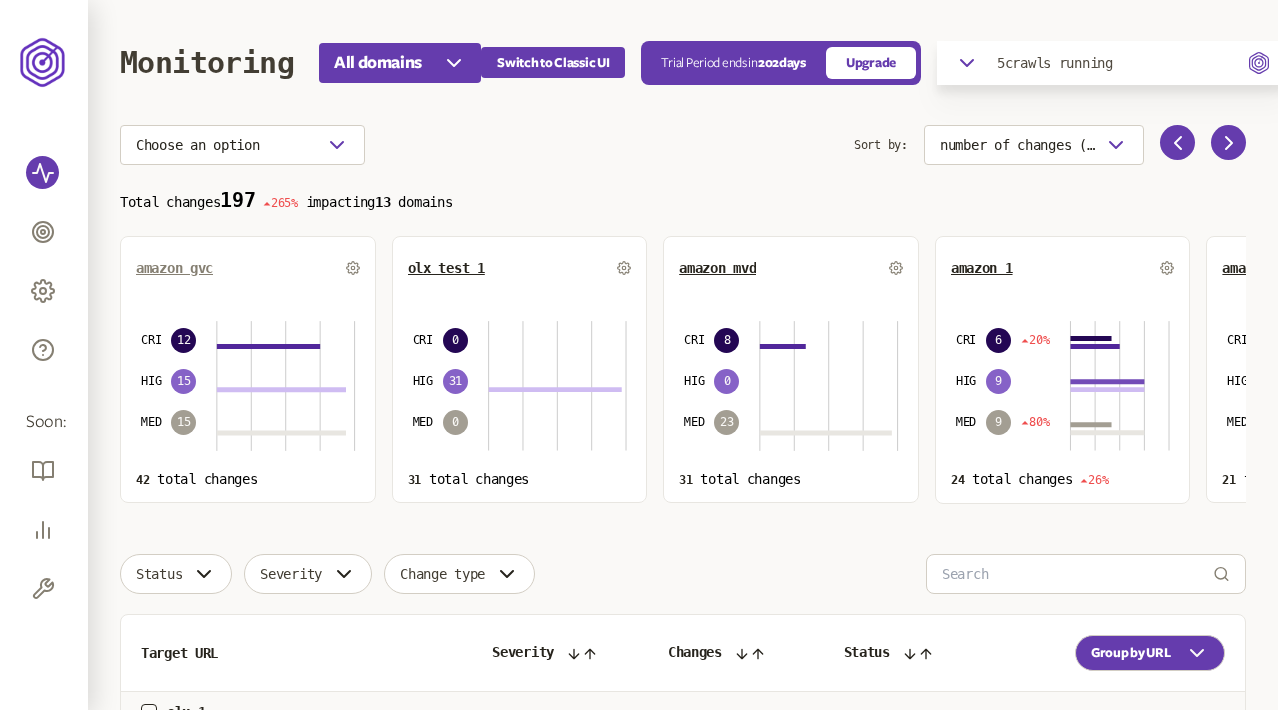 click on "amazon gvc" at bounding box center [174, 268] 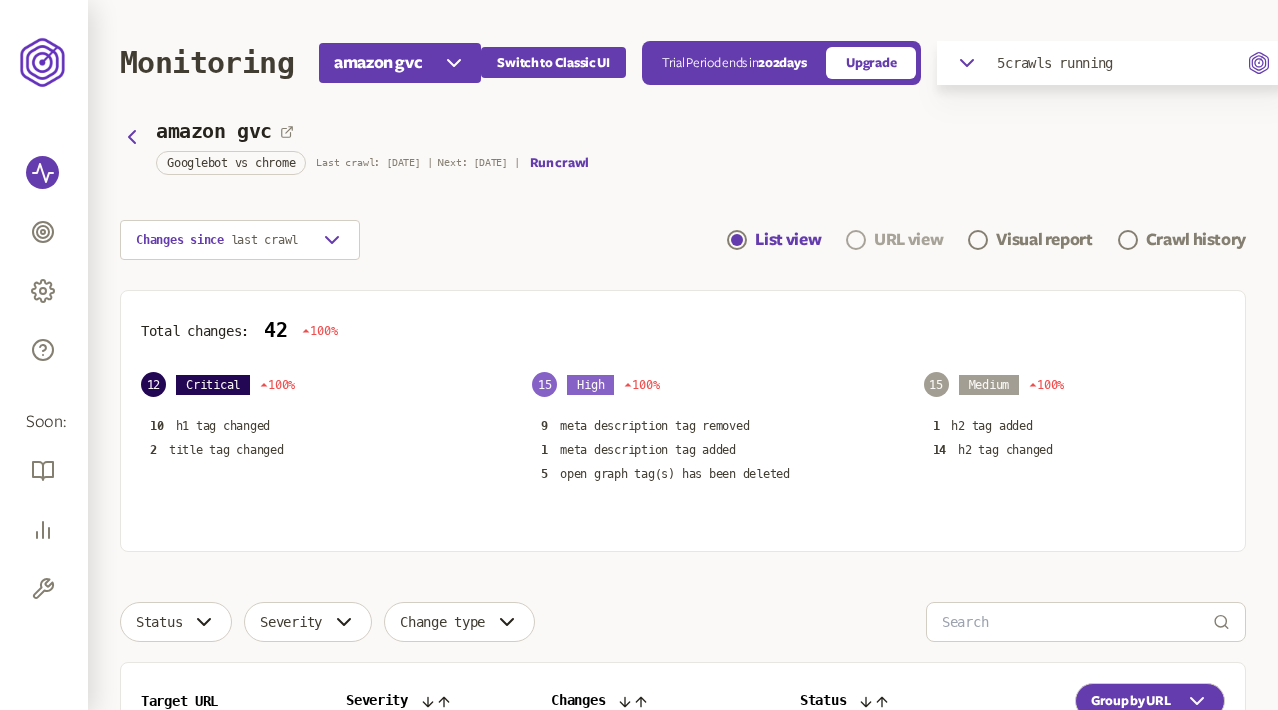 click on "URL view" at bounding box center (908, 240) 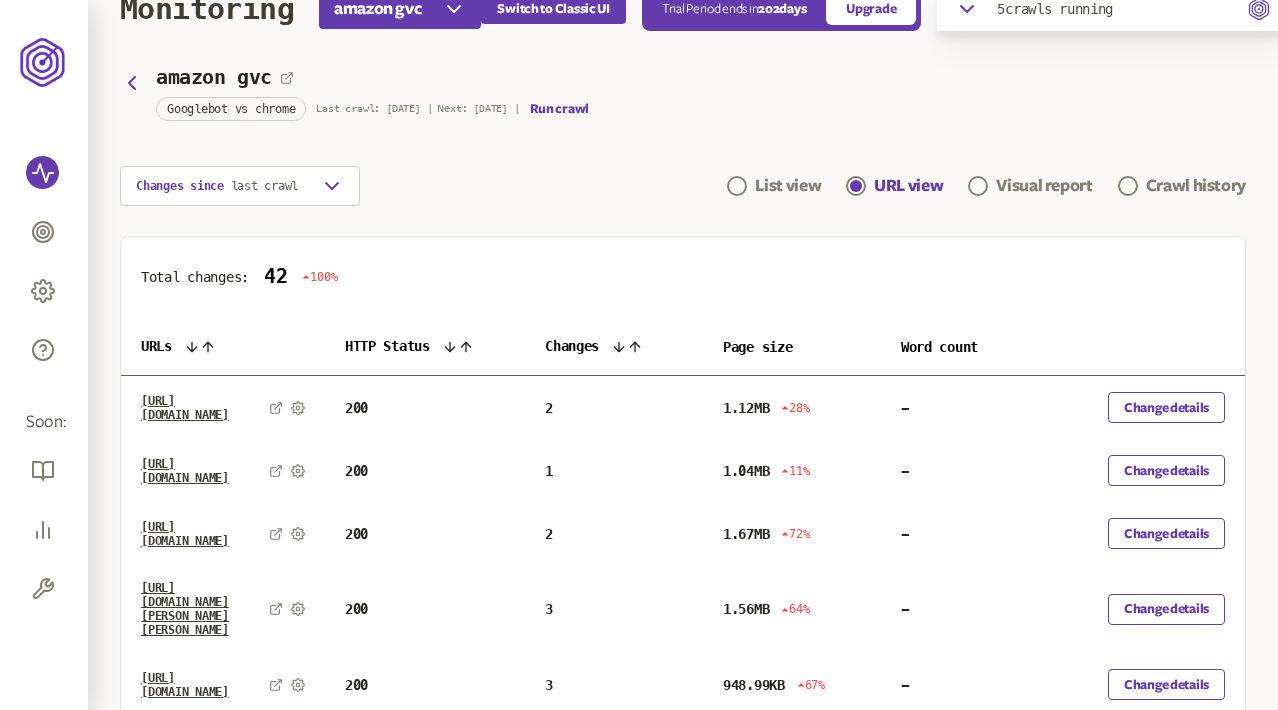 scroll, scrollTop: 45, scrollLeft: 0, axis: vertical 